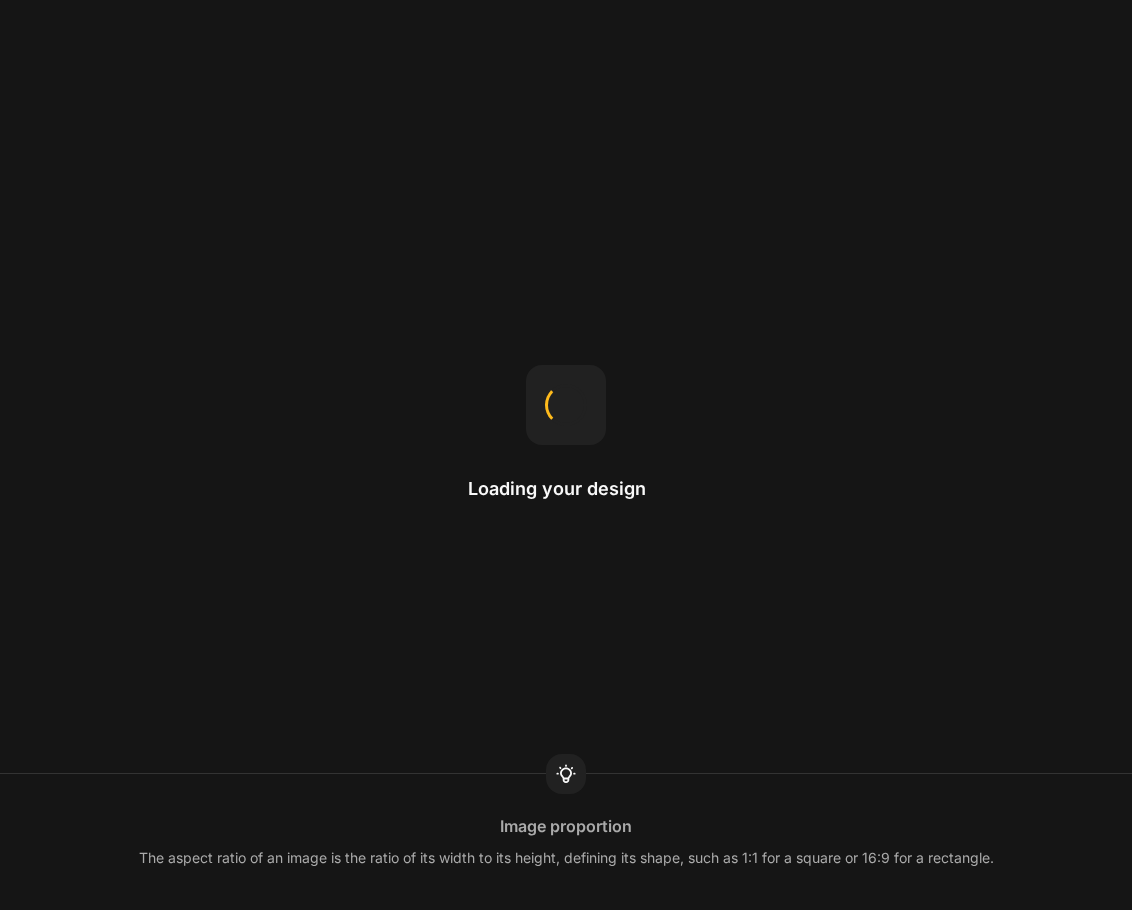 scroll, scrollTop: 0, scrollLeft: 0, axis: both 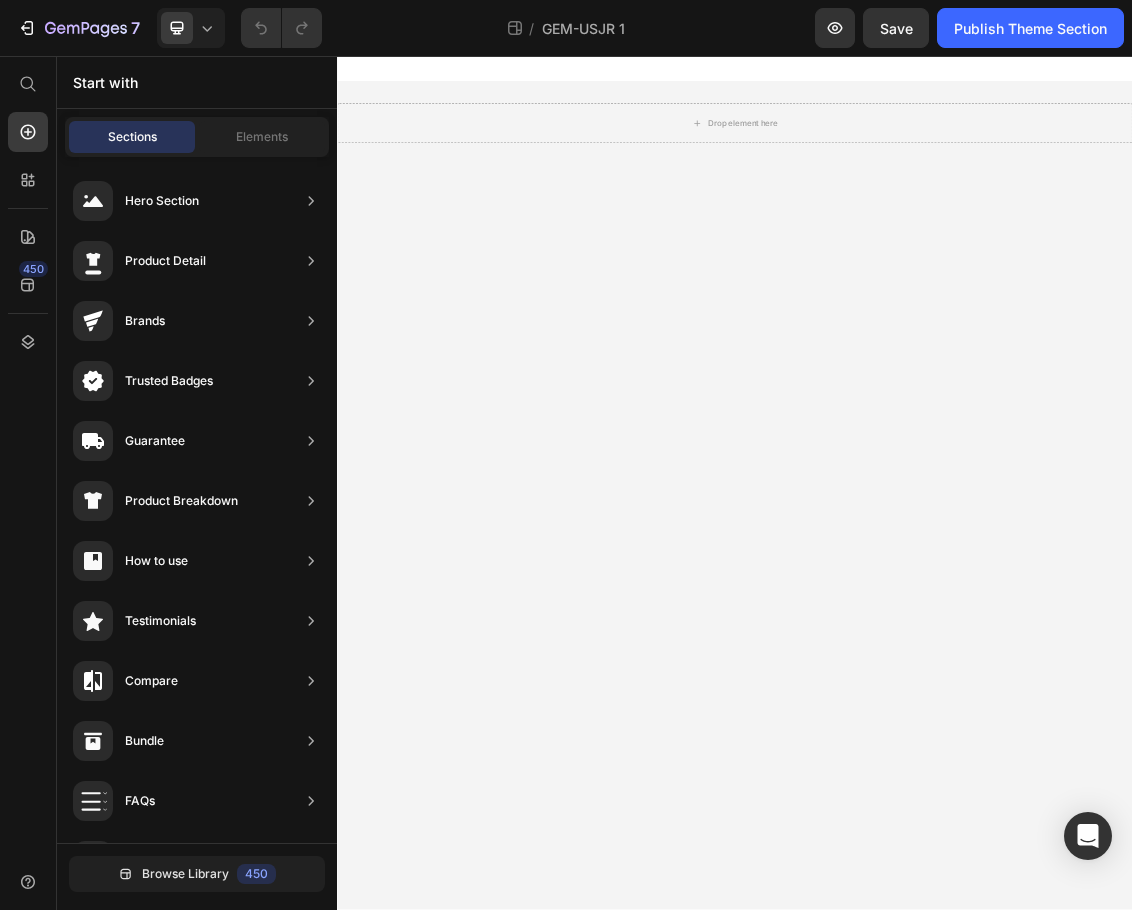 click at bounding box center [937, 76] 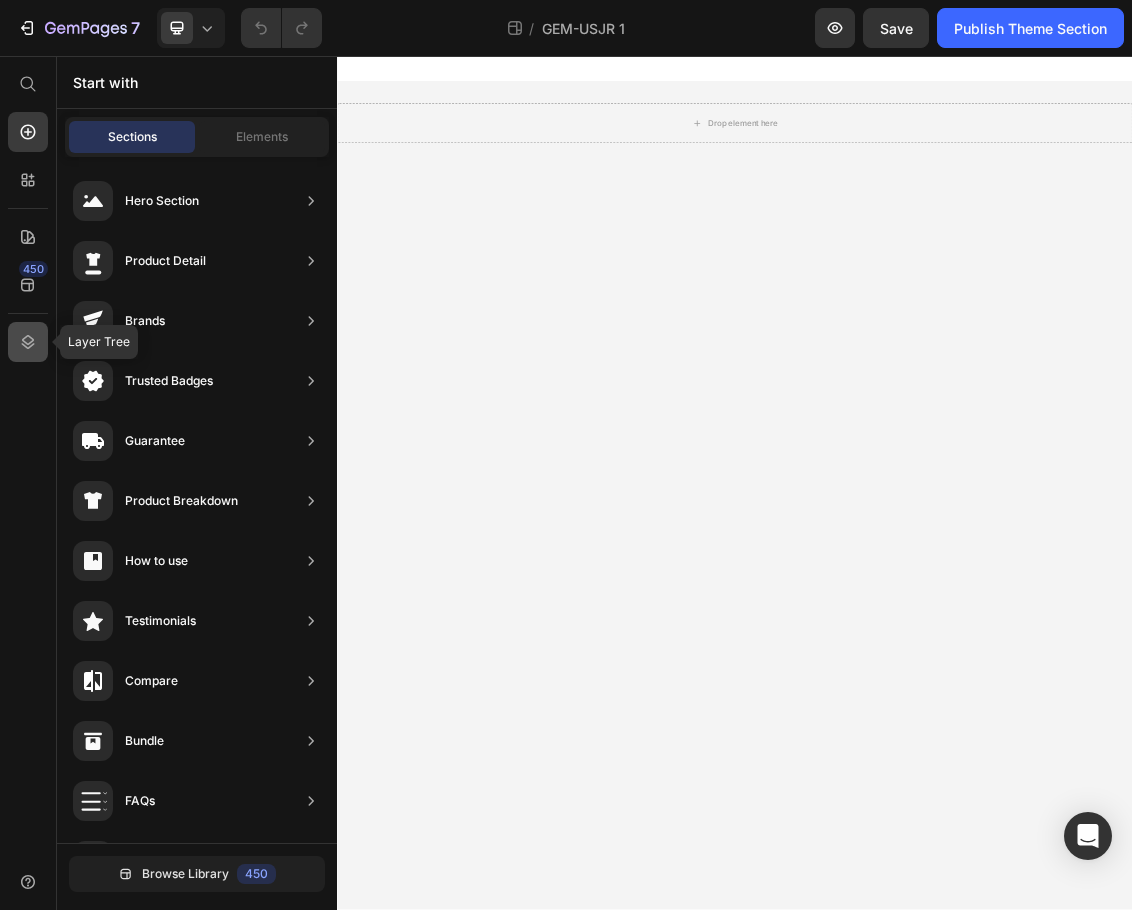 click 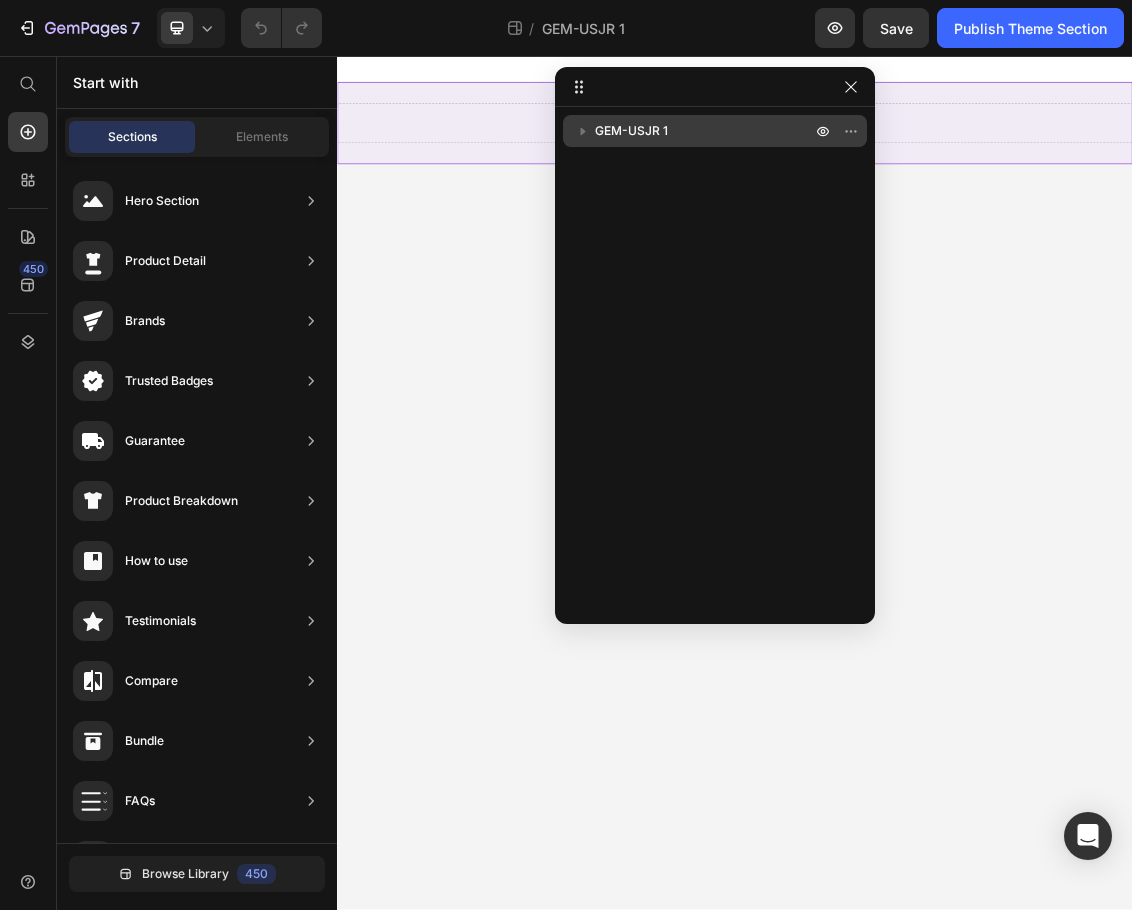 click on "GEM-USJR 1" at bounding box center [631, 131] 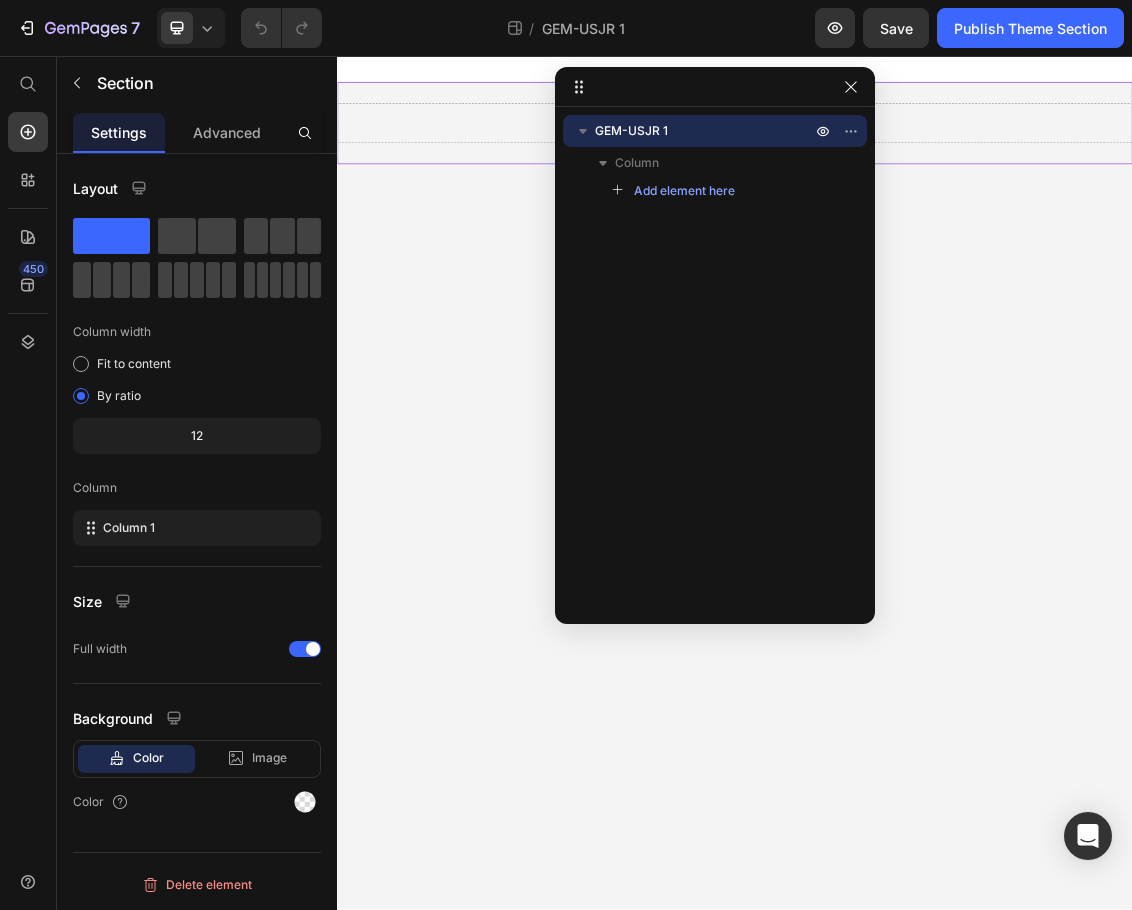 click on "GEM-USJR 1 Column  Add element here" at bounding box center [715, 358] 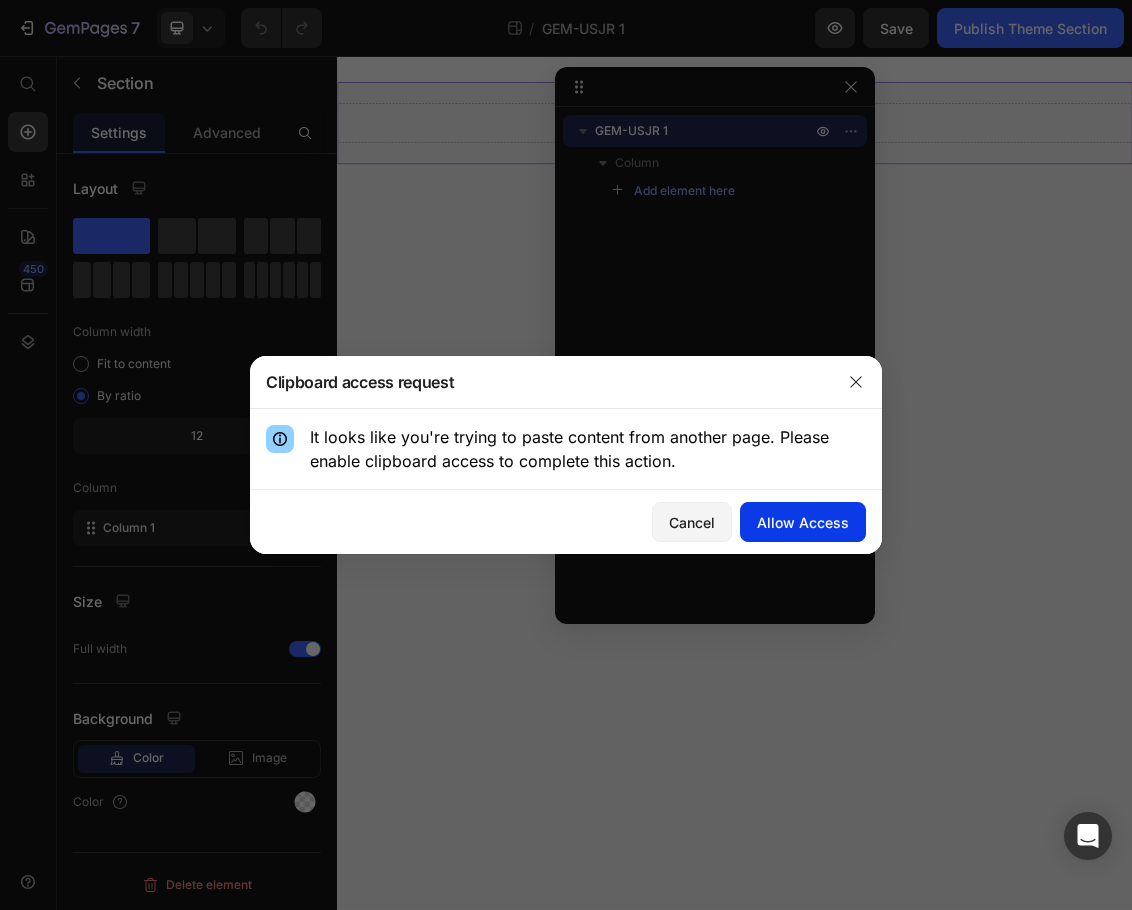 click on "Allow Access" at bounding box center [803, 522] 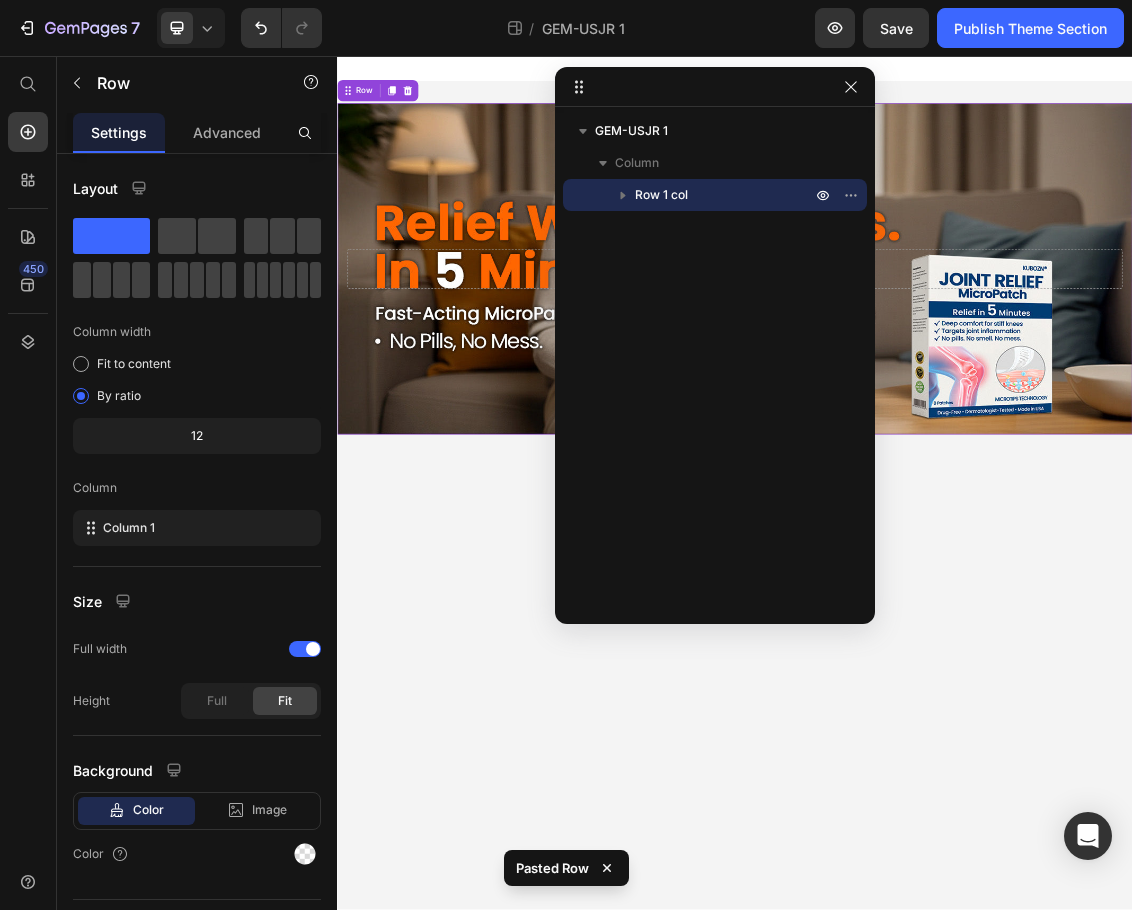 click on "GEM-USJR 1 Column  Row 1 col" at bounding box center [715, 358] 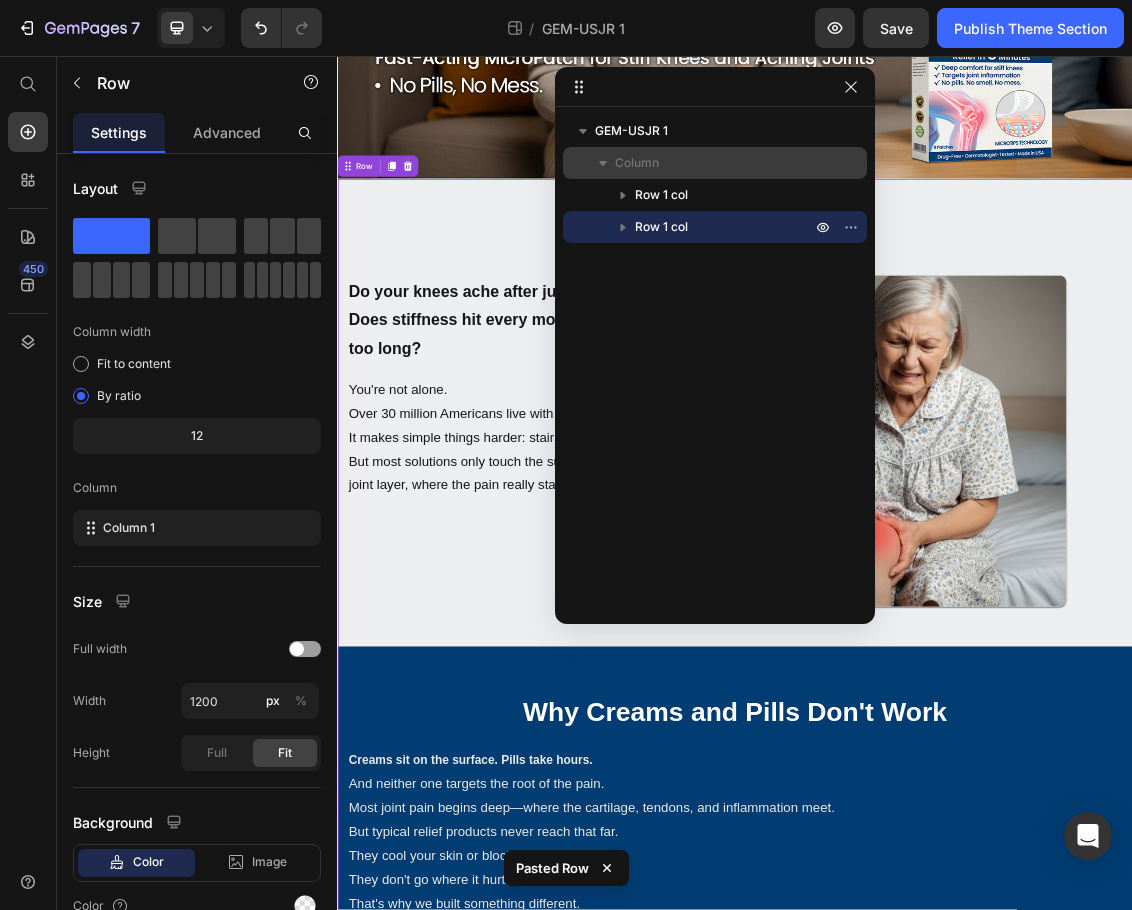 scroll, scrollTop: 496, scrollLeft: 0, axis: vertical 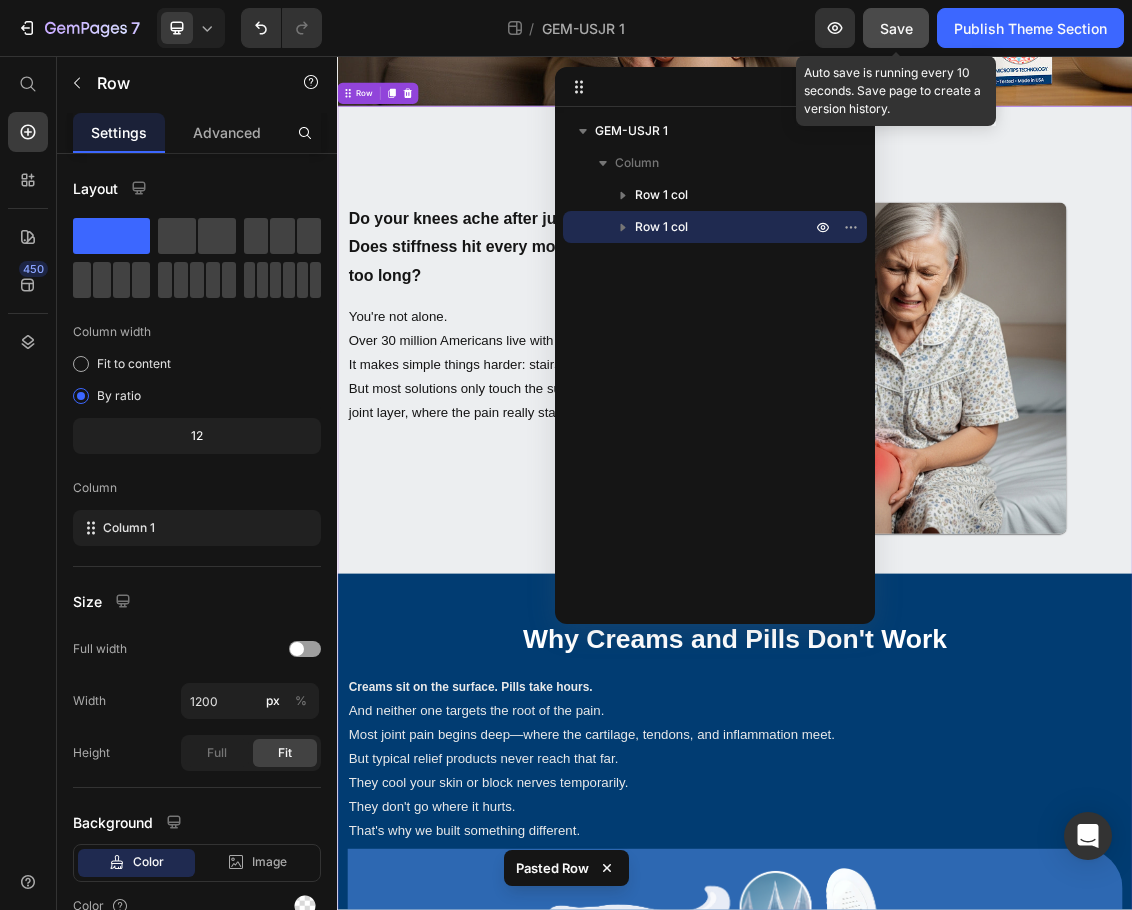 click on "Save" 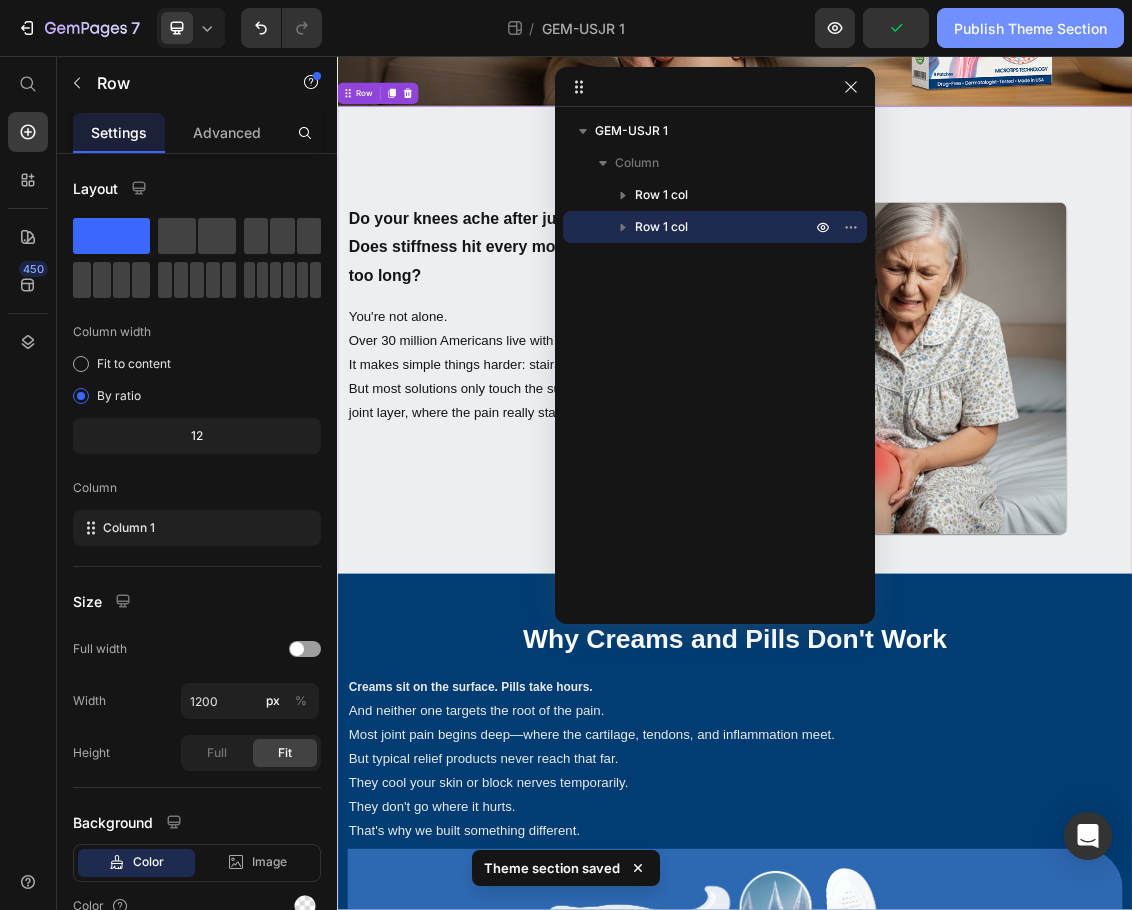 click on "Publish Theme Section" at bounding box center (1030, 28) 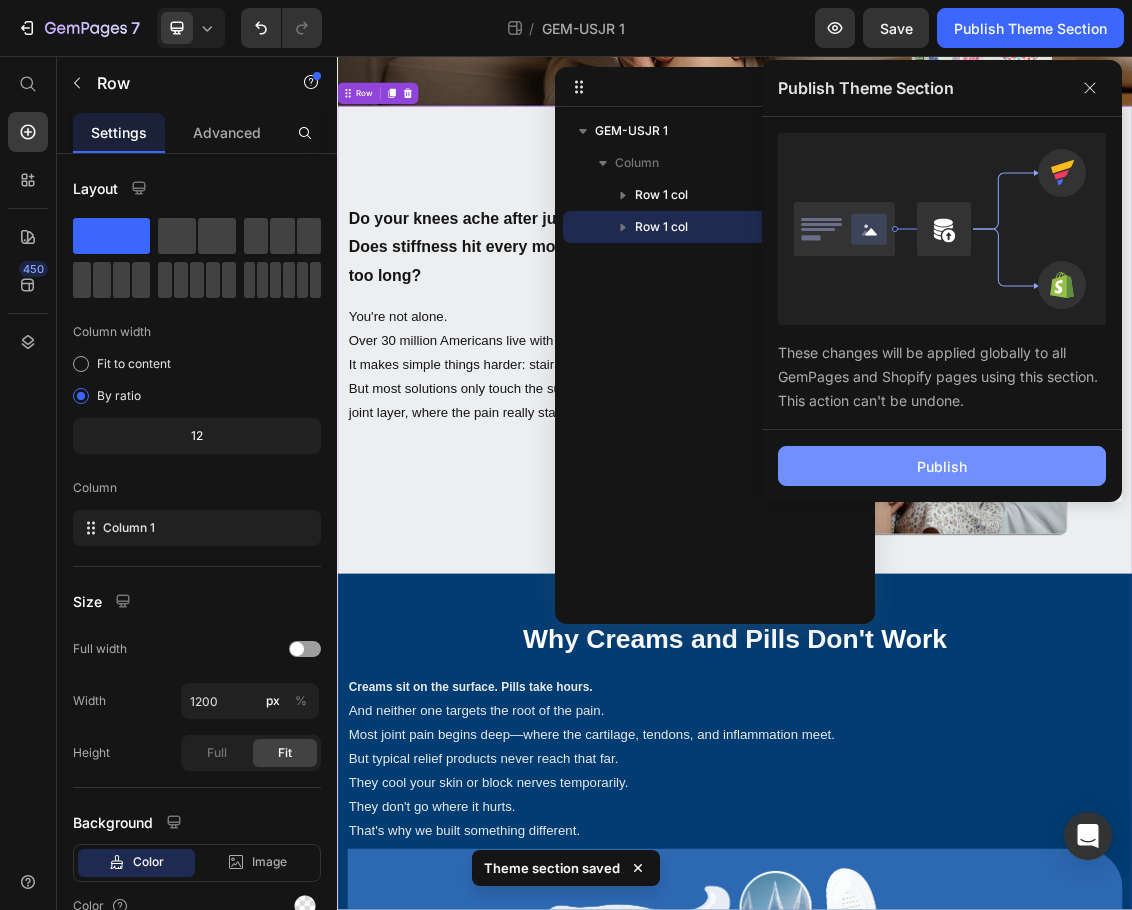 click on "Publish" at bounding box center [942, 466] 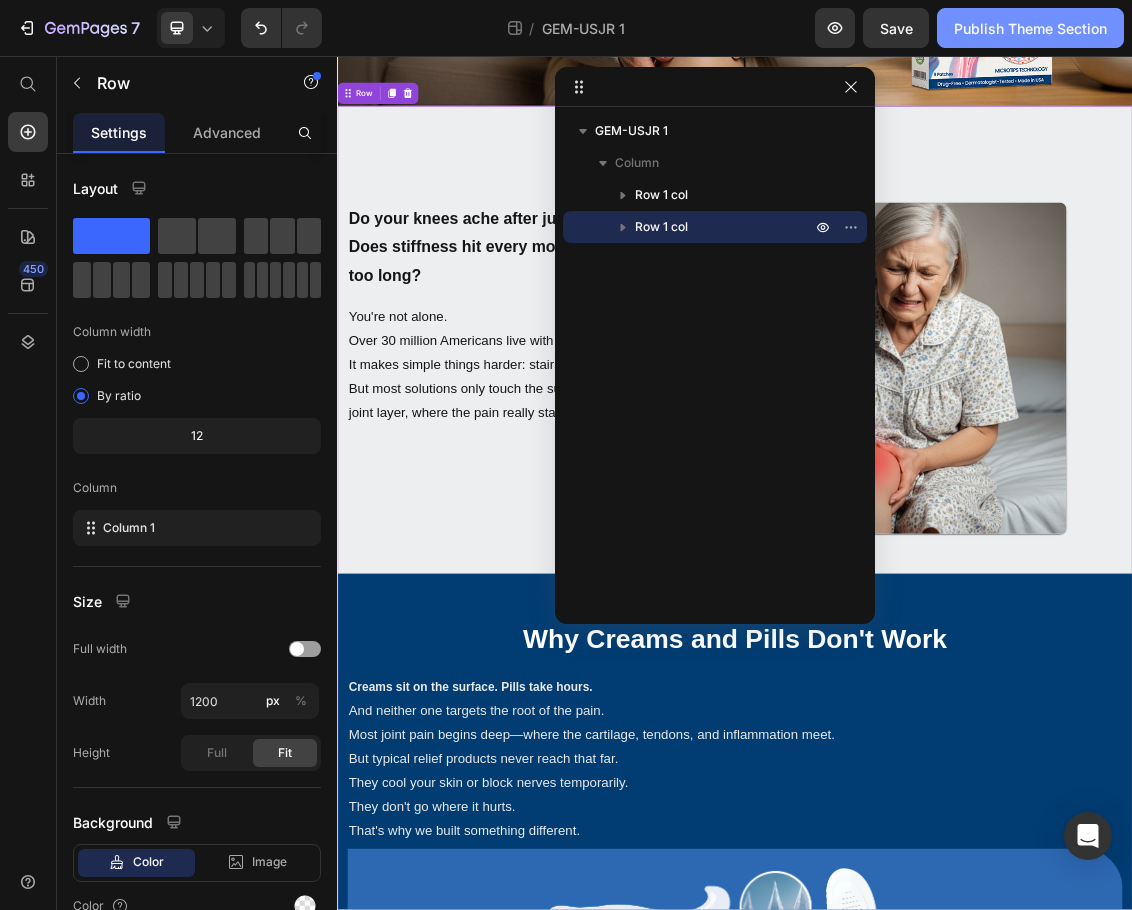 click on "Publish Theme Section" at bounding box center (1030, 28) 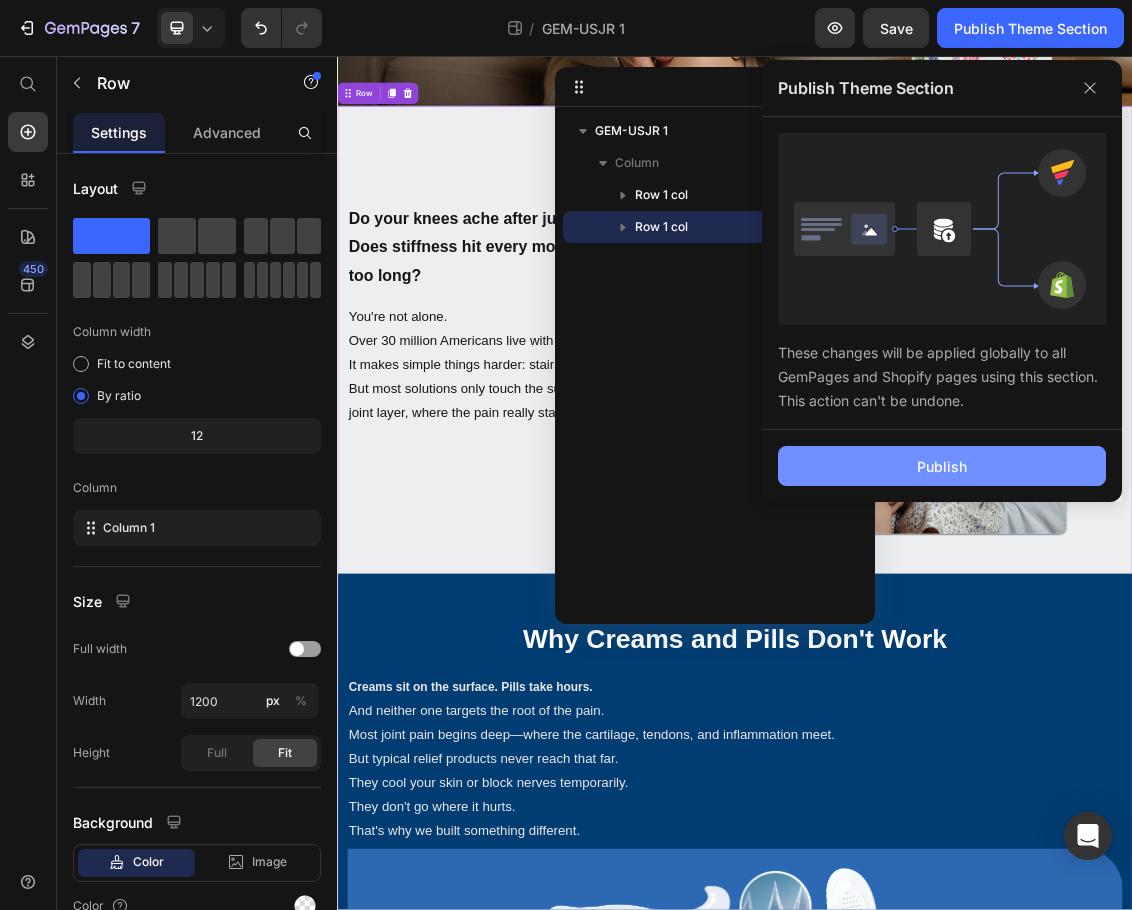 click on "Publish" 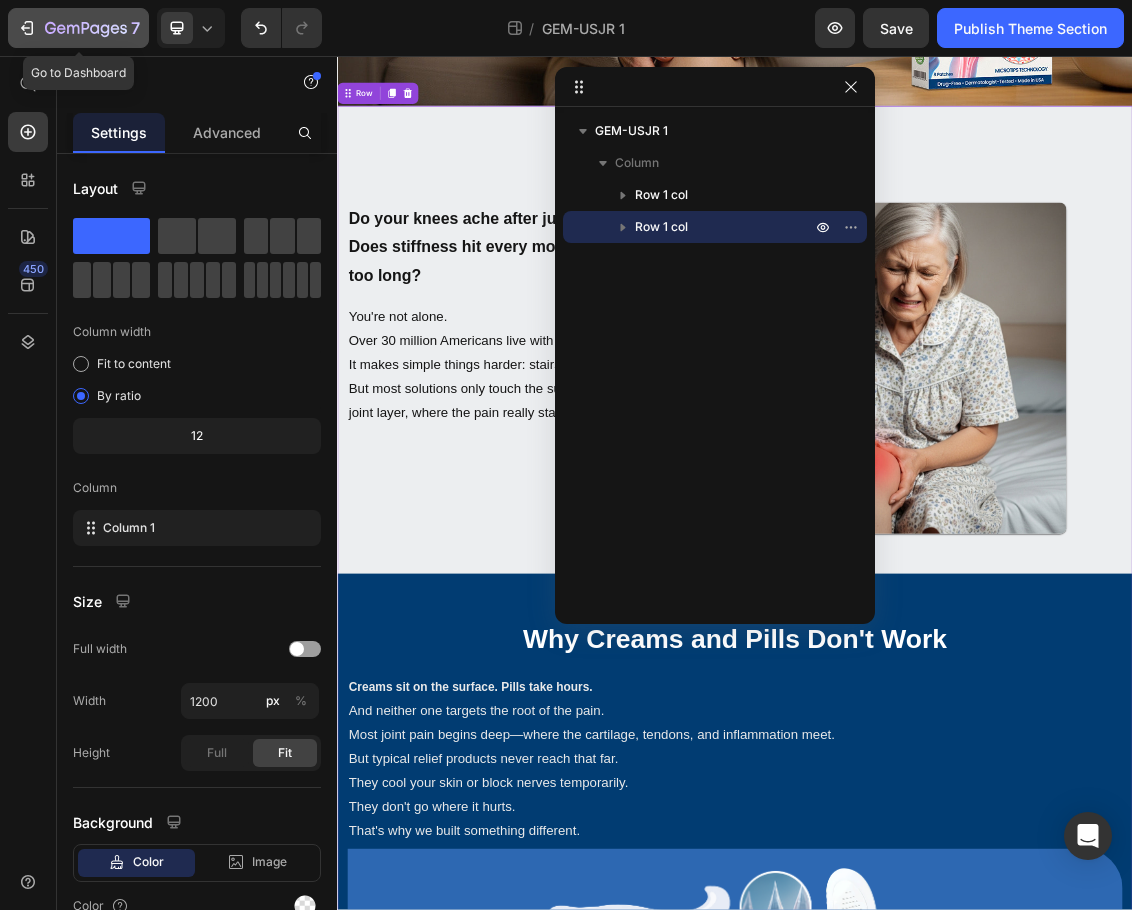 click on "7" at bounding box center [78, 28] 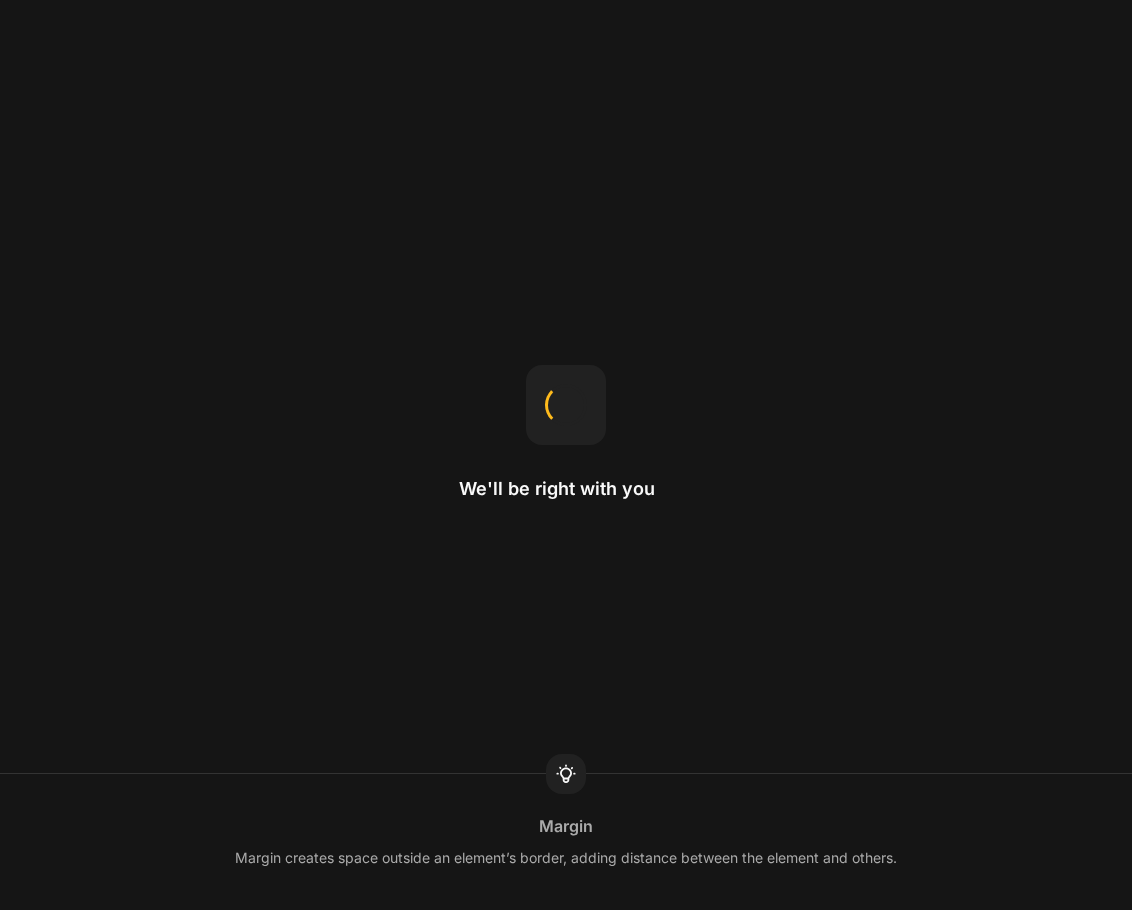 scroll, scrollTop: 0, scrollLeft: 0, axis: both 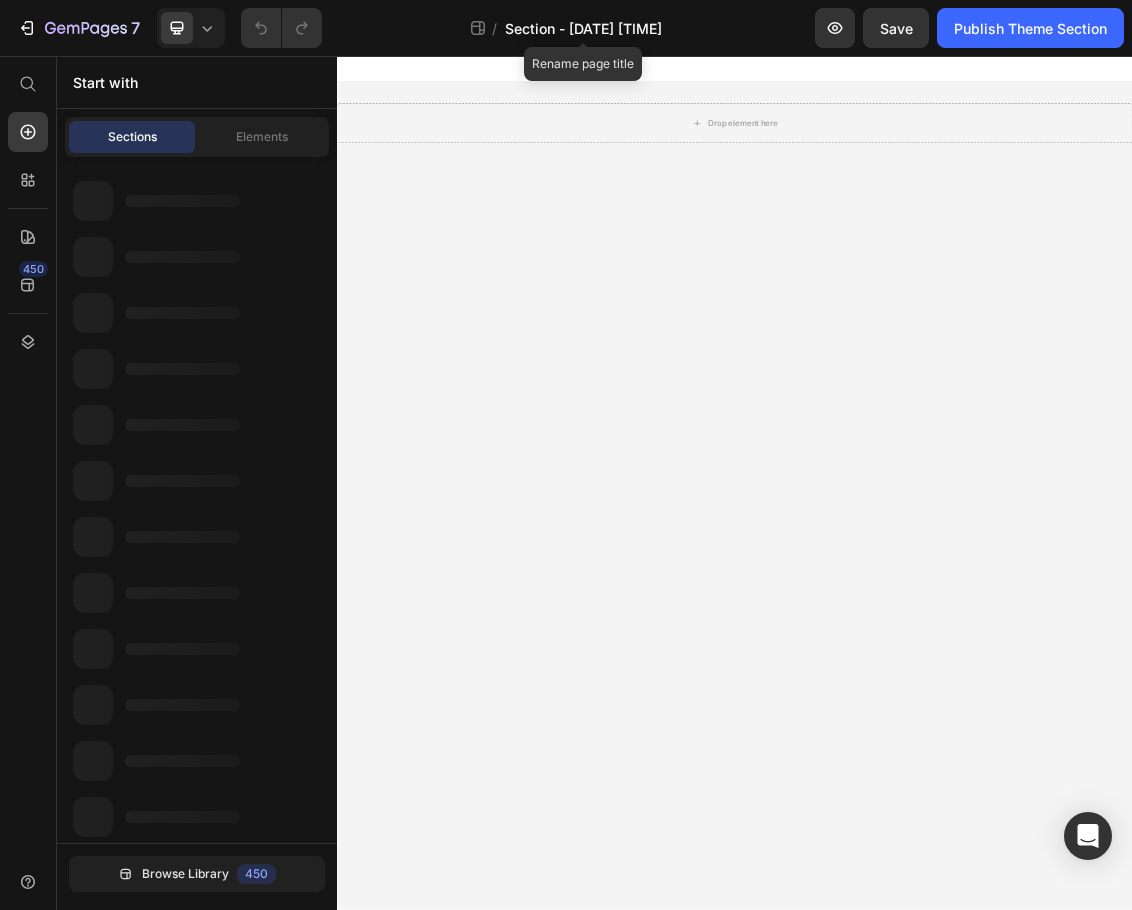 click on "Section - [DATE] [TIME]" 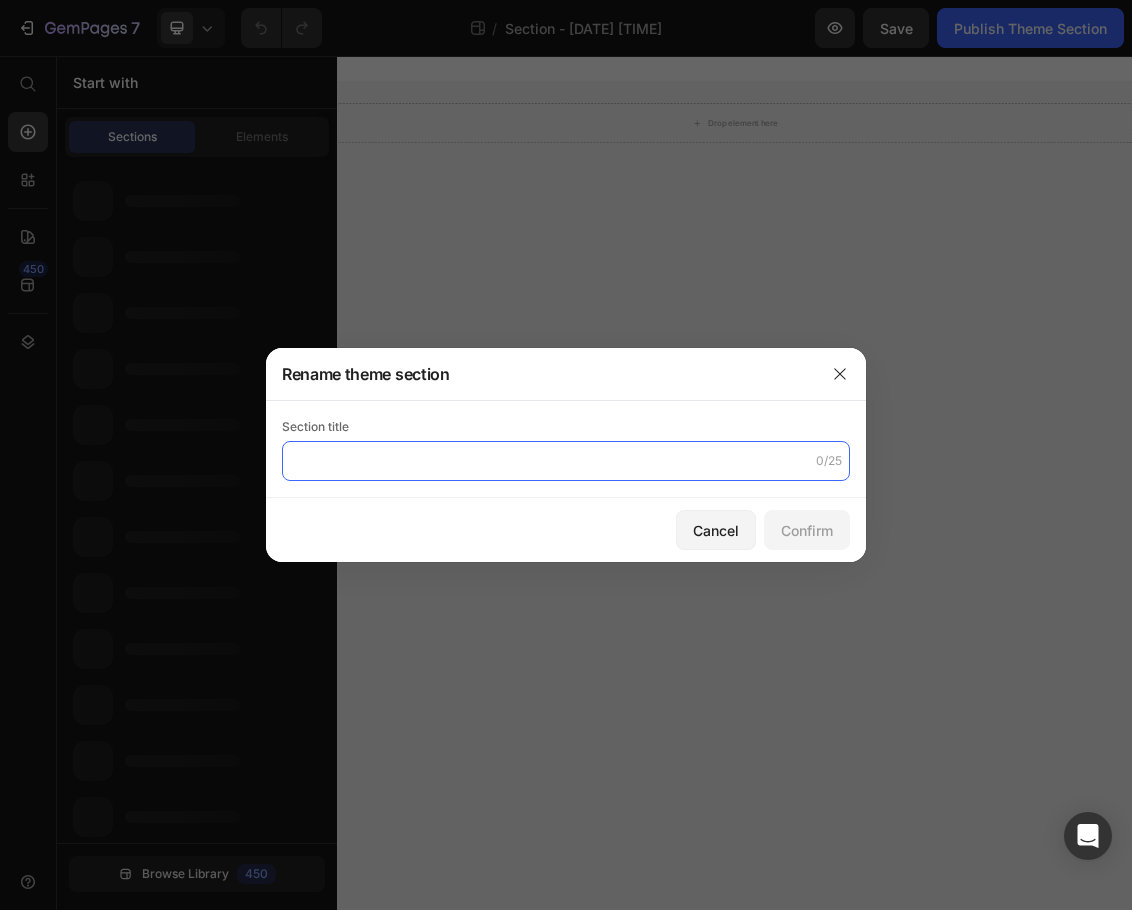 click 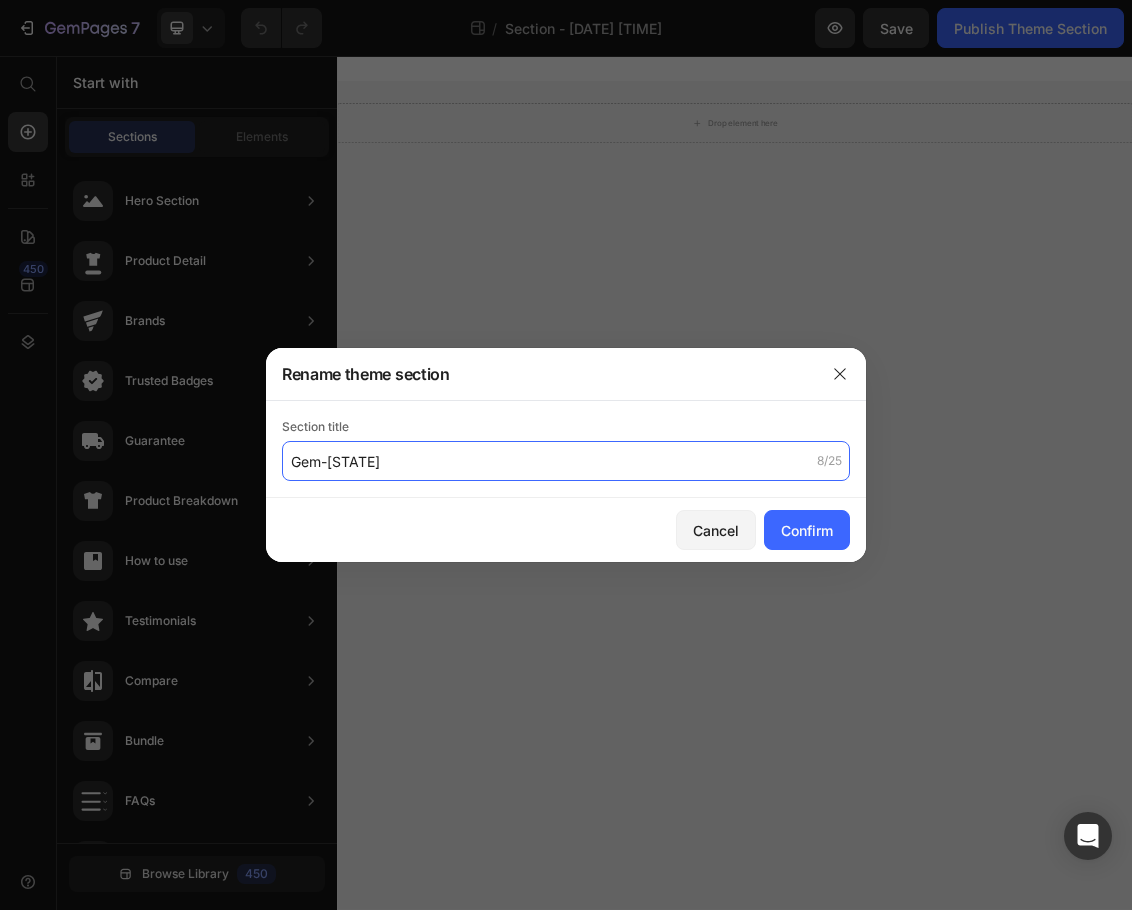 scroll, scrollTop: 0, scrollLeft: 0, axis: both 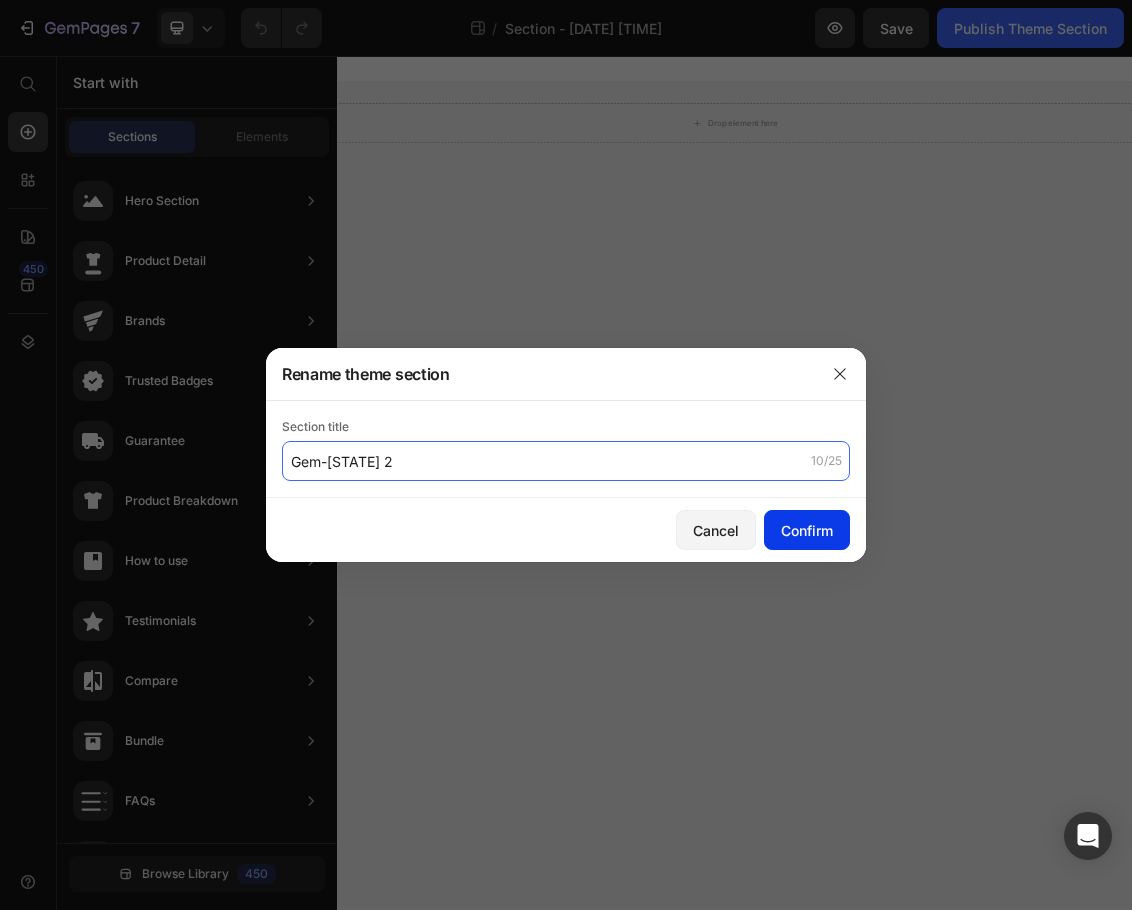 type on "Gem-[STATE] 2" 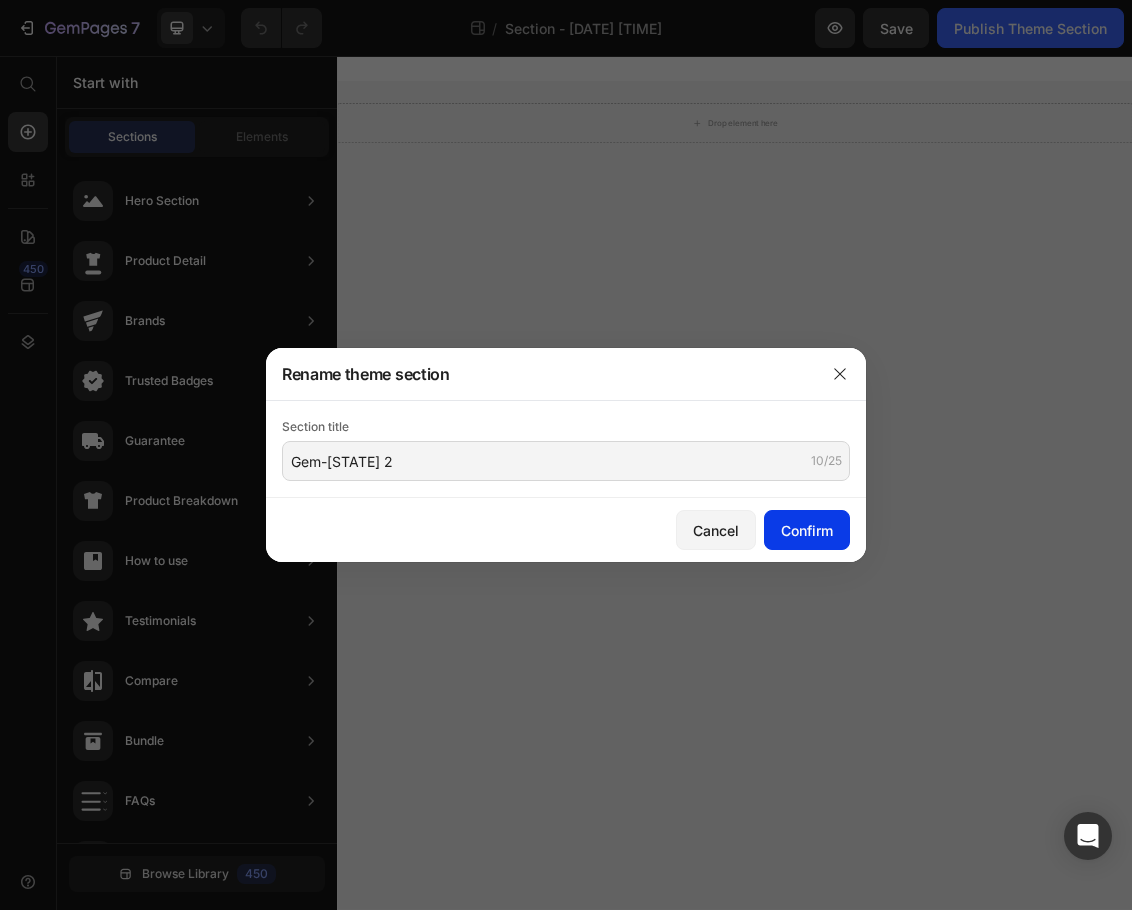 click on "Confirm" at bounding box center [807, 530] 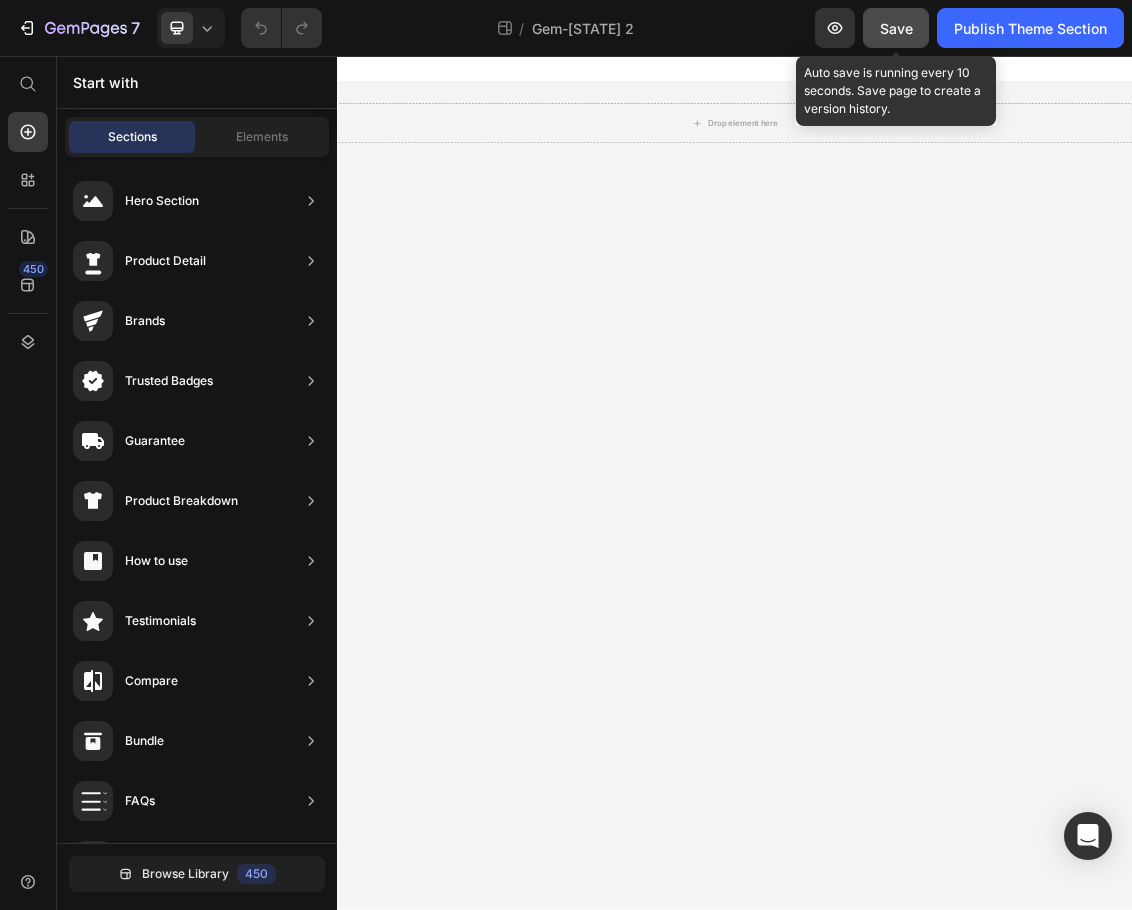 click on "Save" 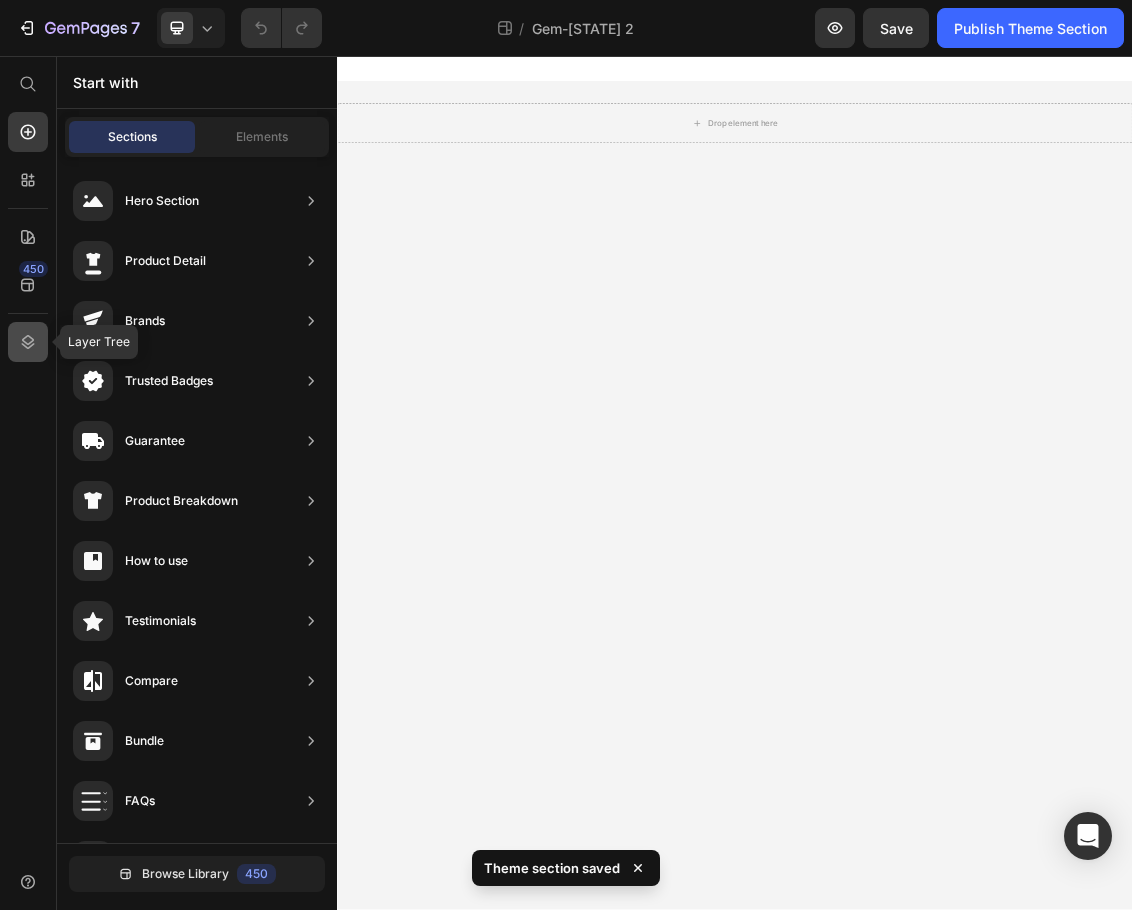 click 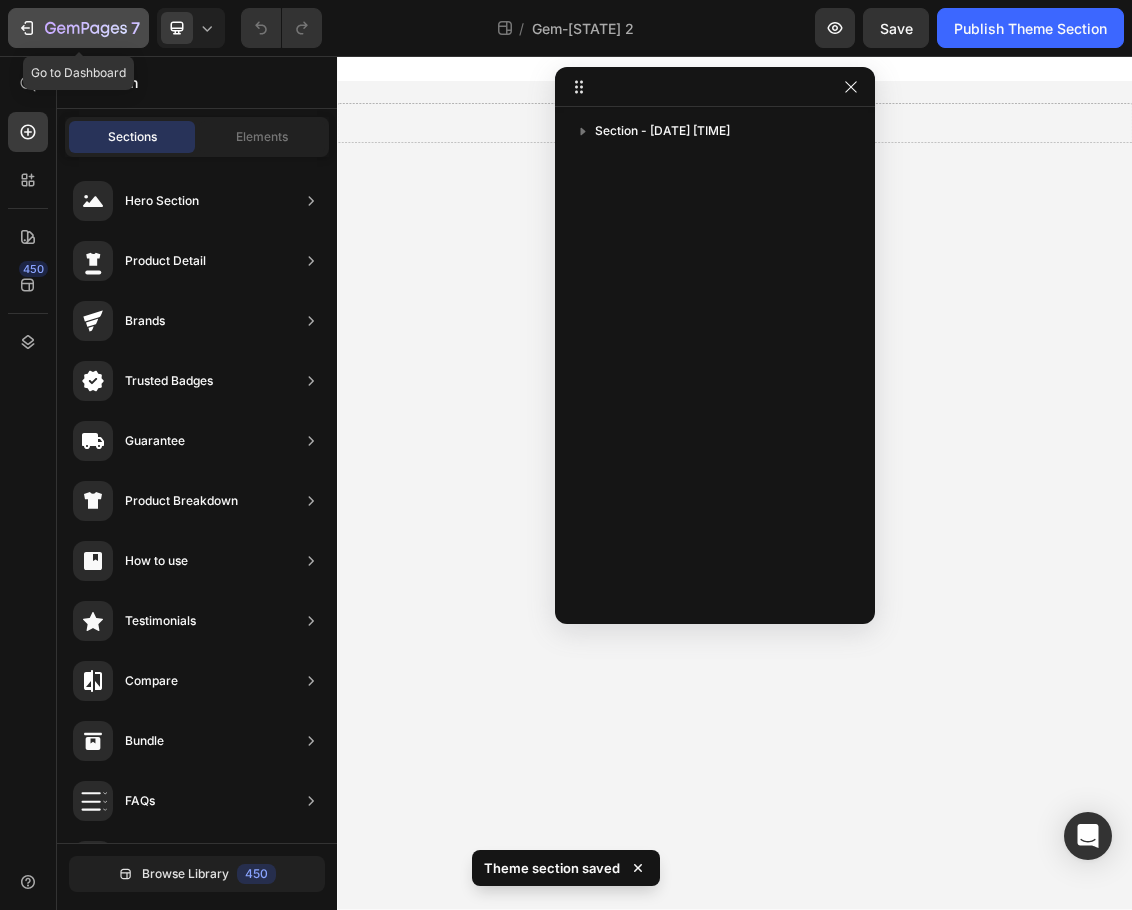 click 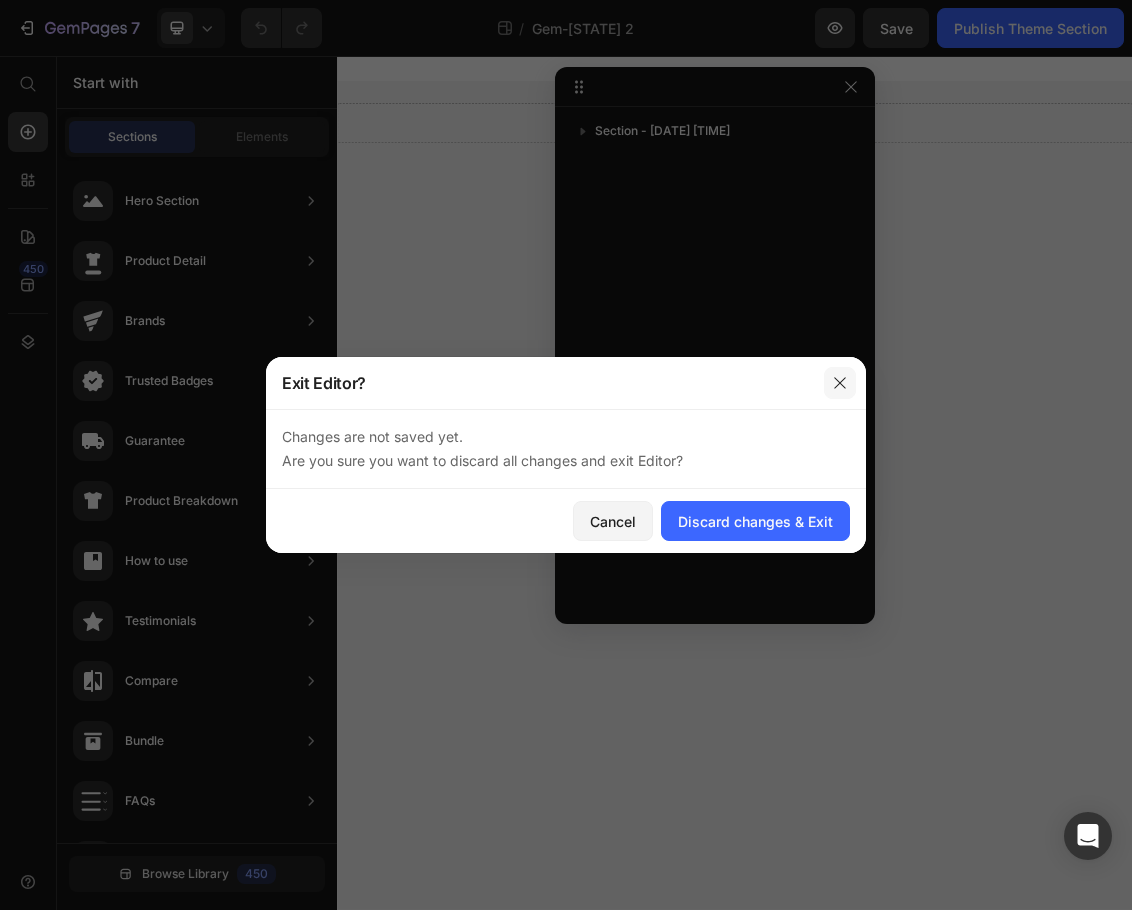 drag, startPoint x: 846, startPoint y: 378, endPoint x: 941, endPoint y: 212, distance: 191.2616 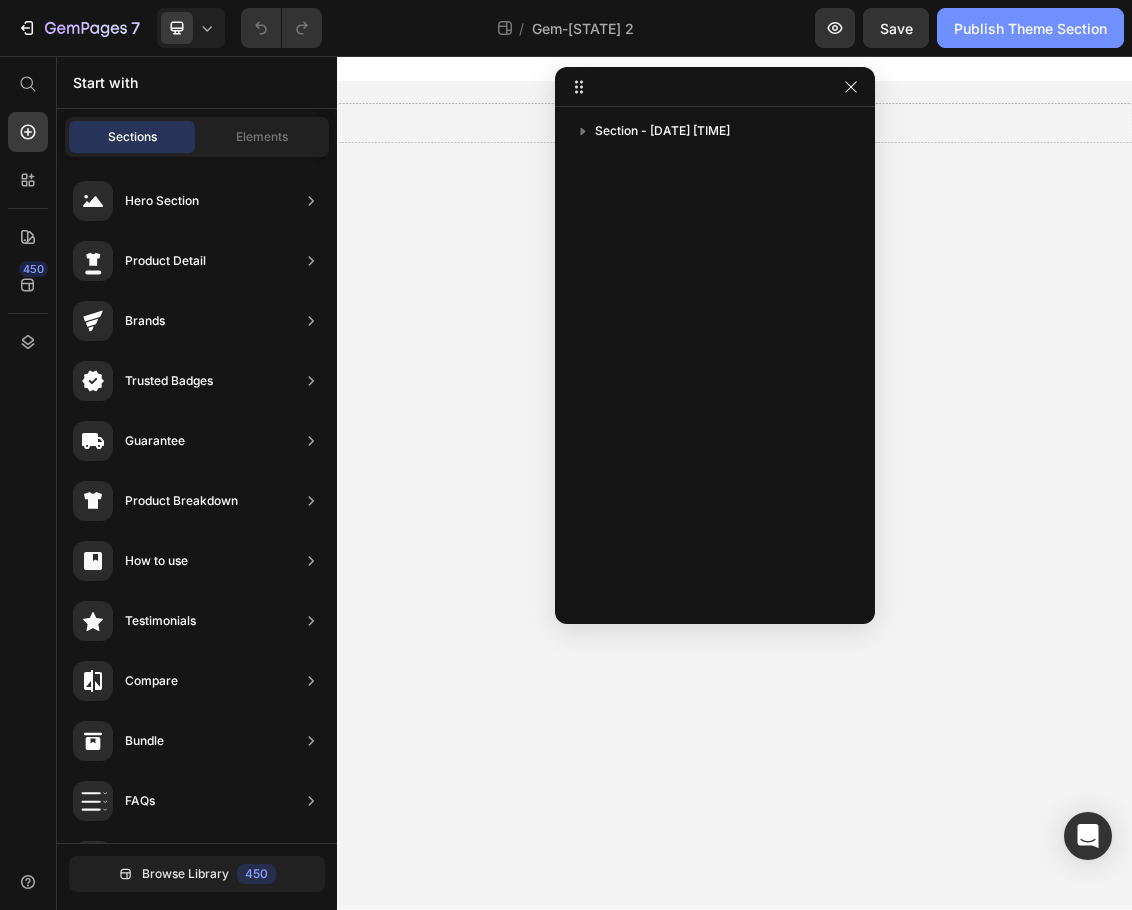 click on "Publish Theme Section" at bounding box center (1030, 28) 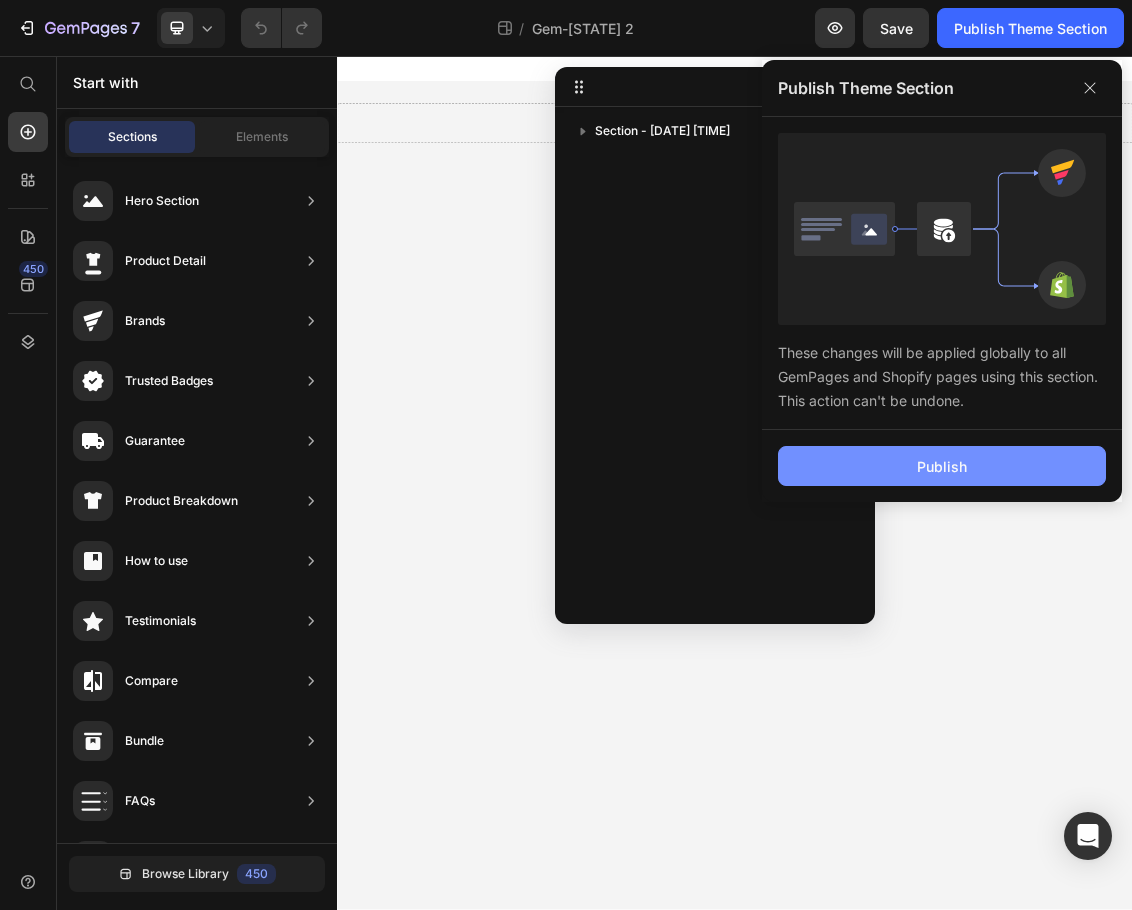 click on "Publish" at bounding box center (942, 466) 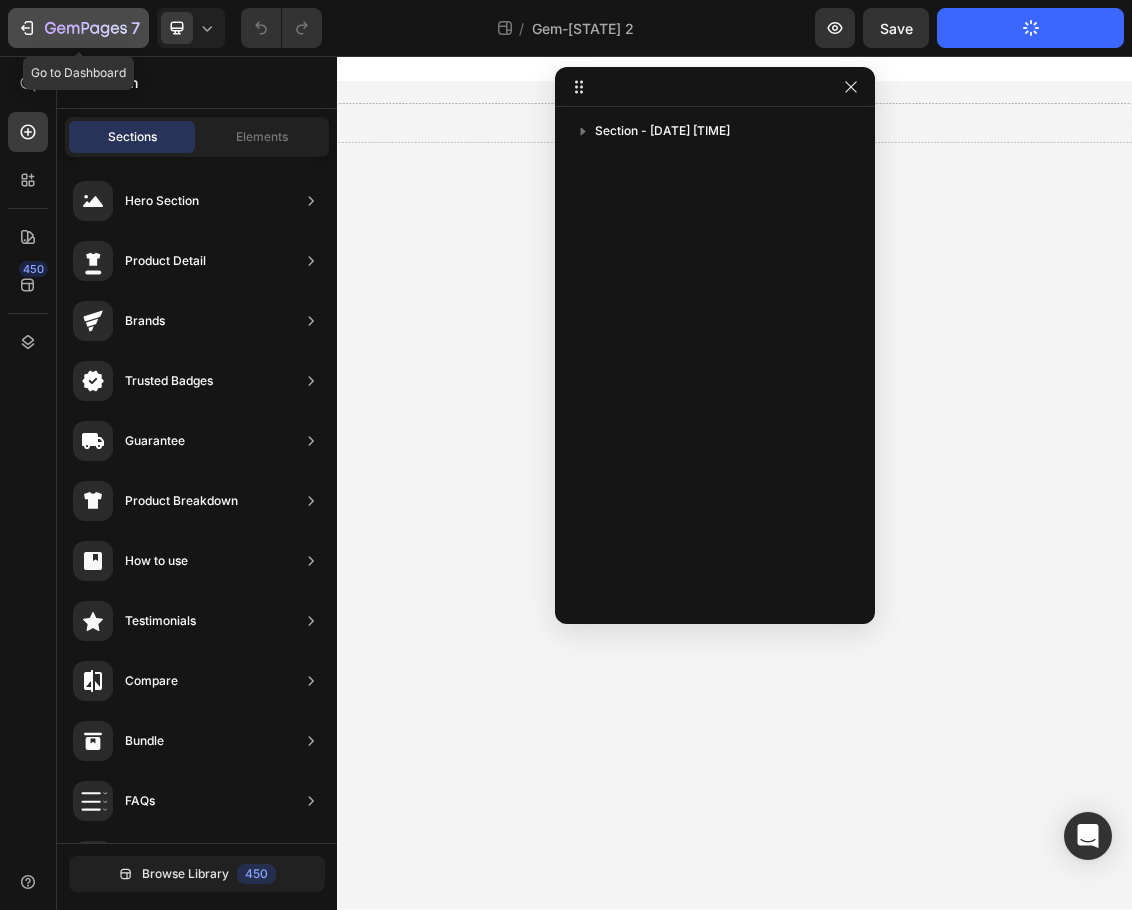 click 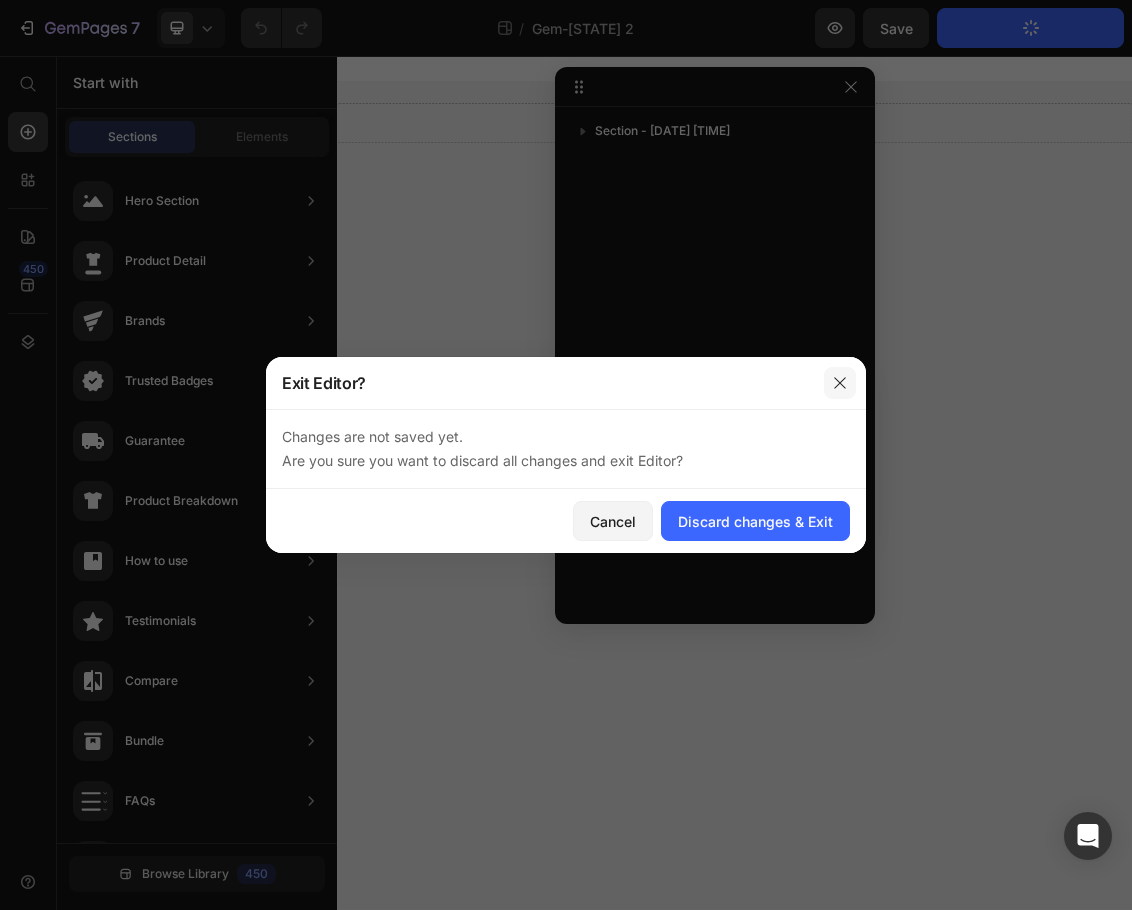 click 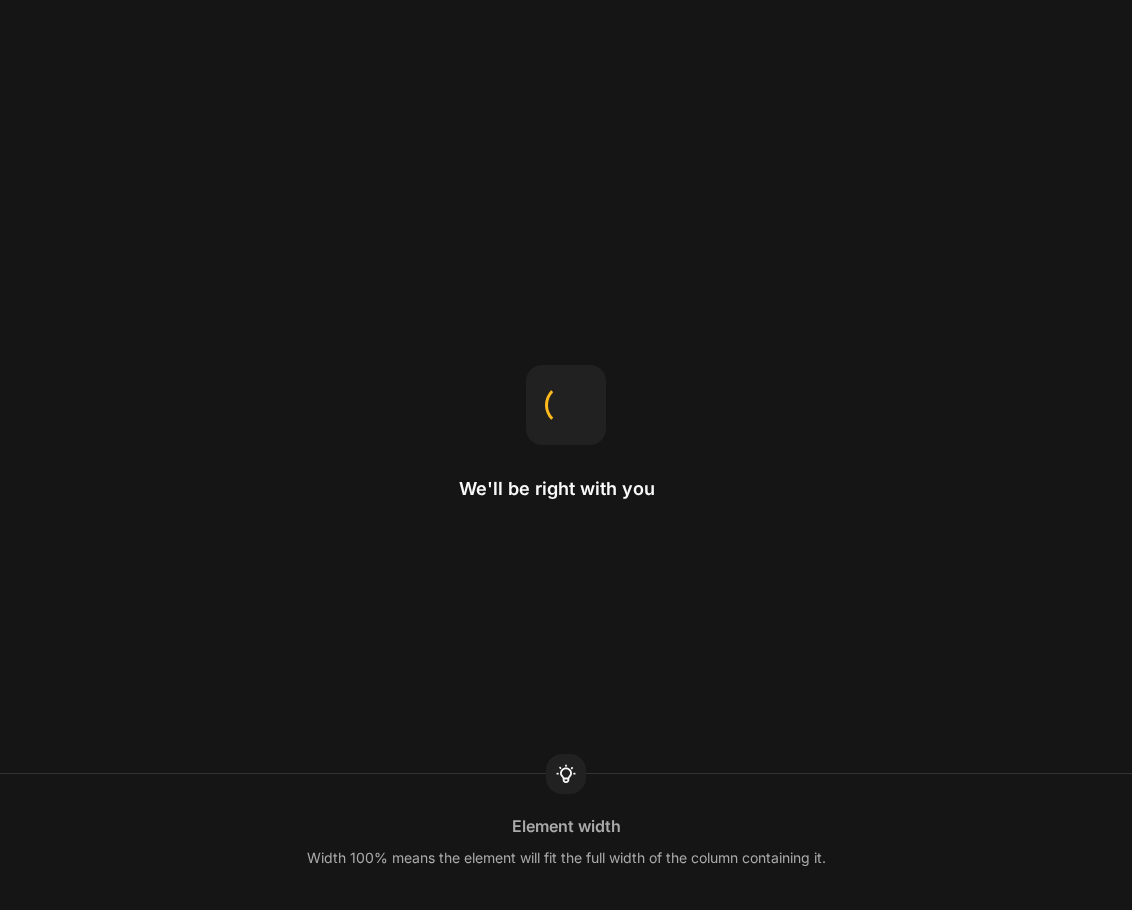 scroll, scrollTop: 0, scrollLeft: 0, axis: both 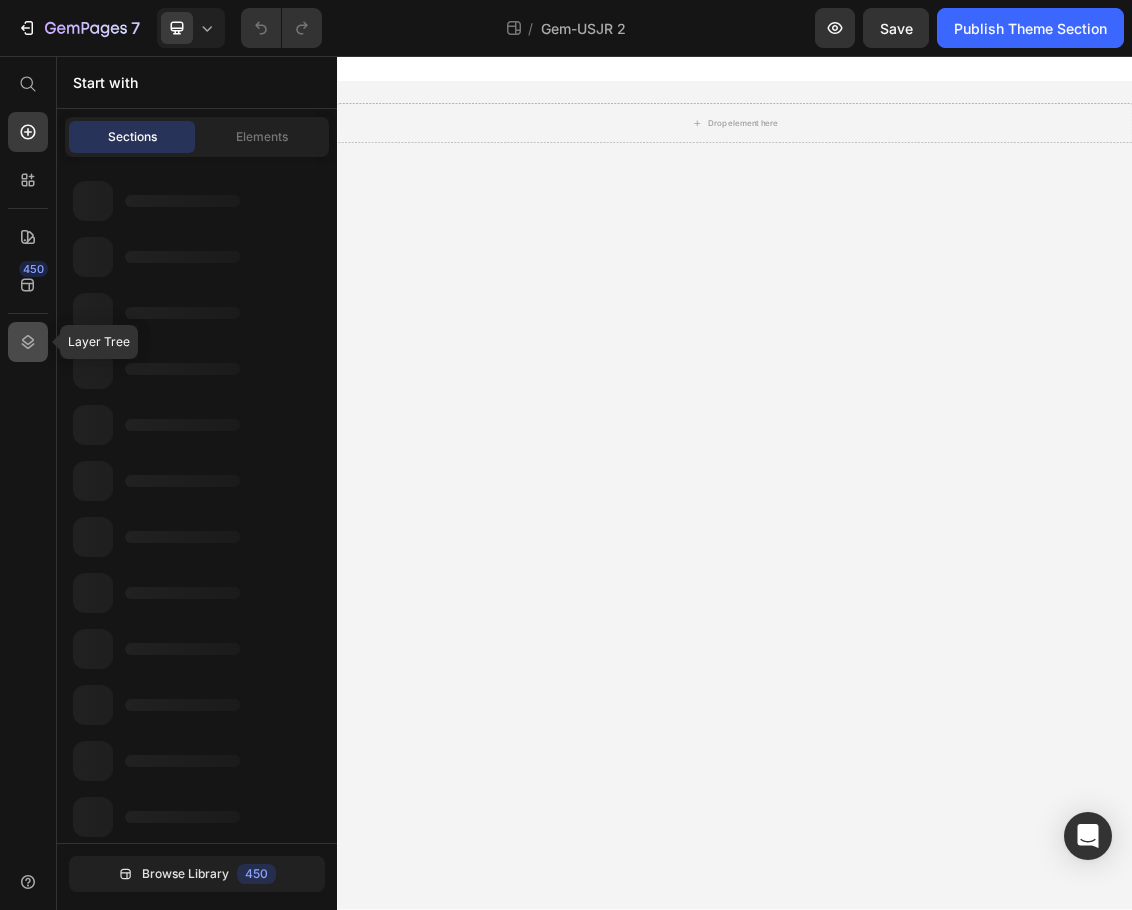 click 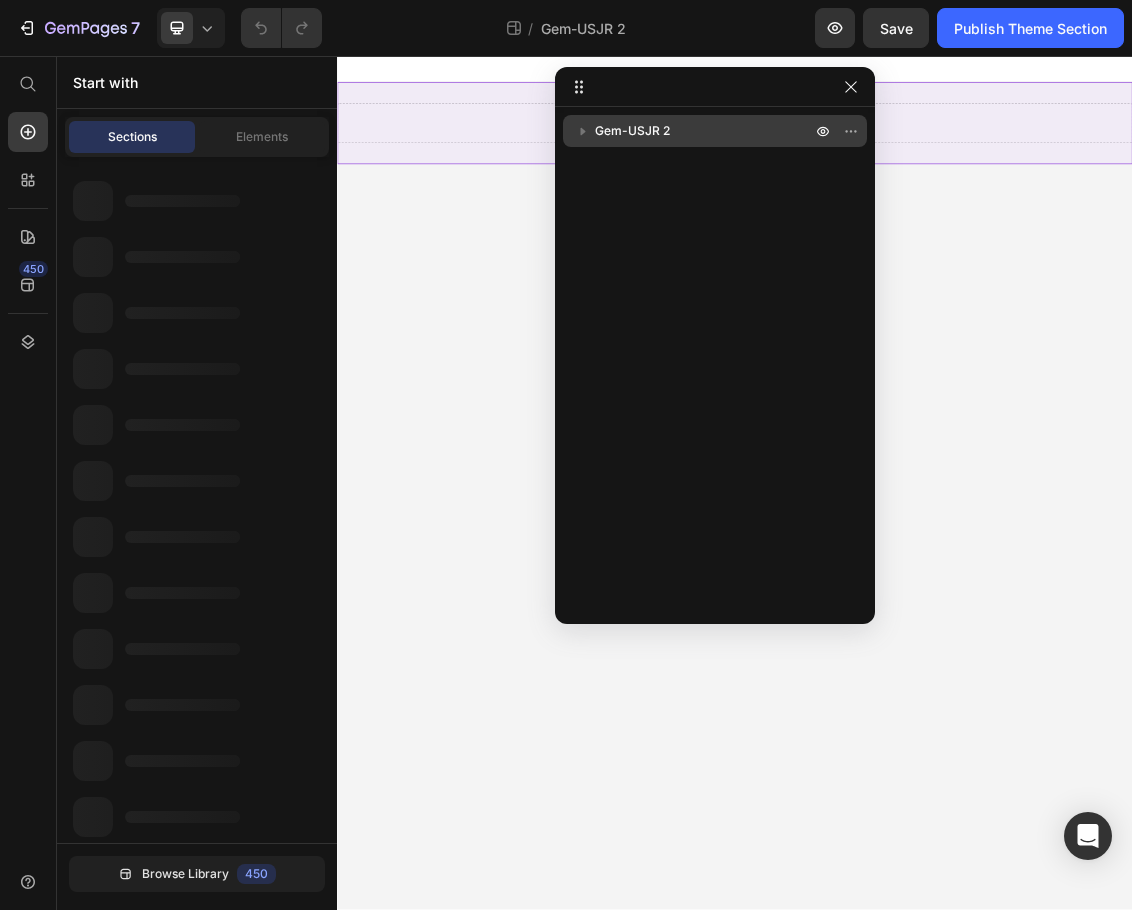 click on "Gem-[STATE] 2" at bounding box center [705, 131] 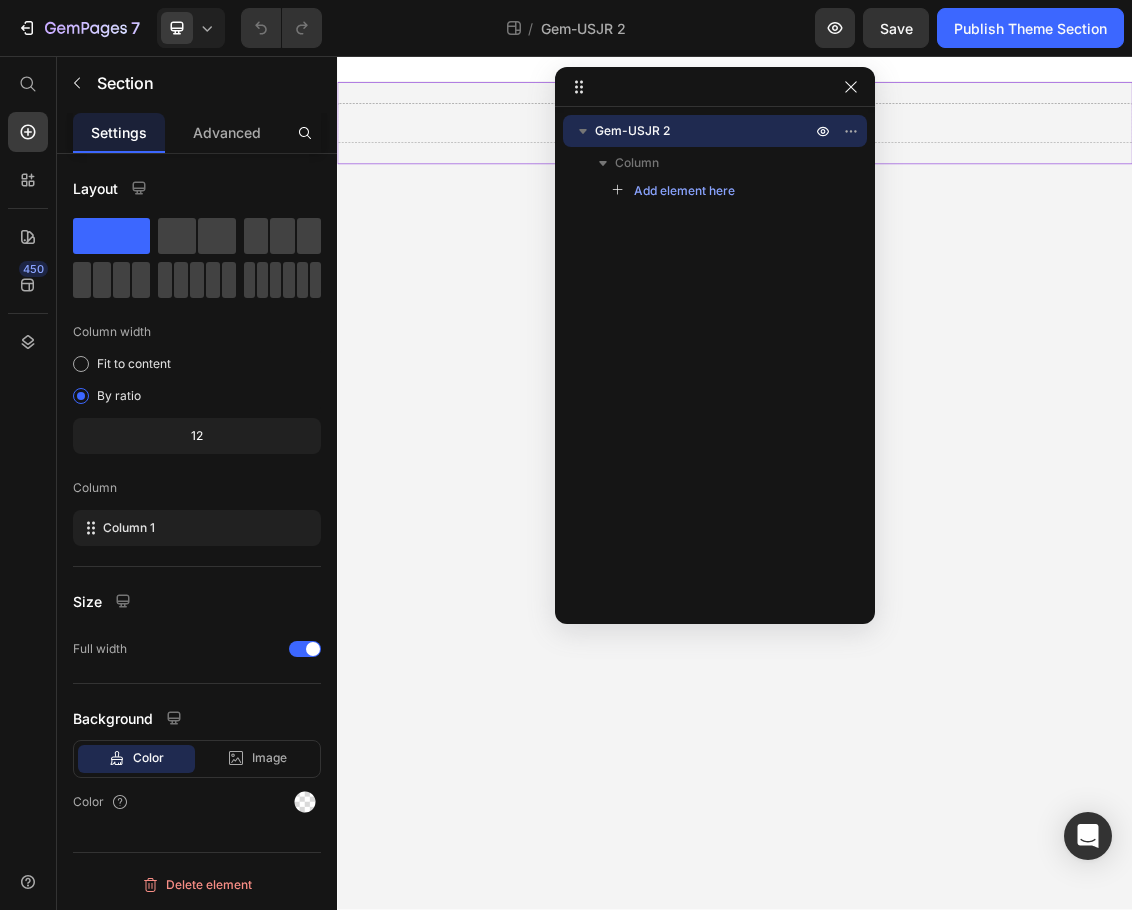 click on "Gem-USJR 2 Column  Add element here" at bounding box center (715, 358) 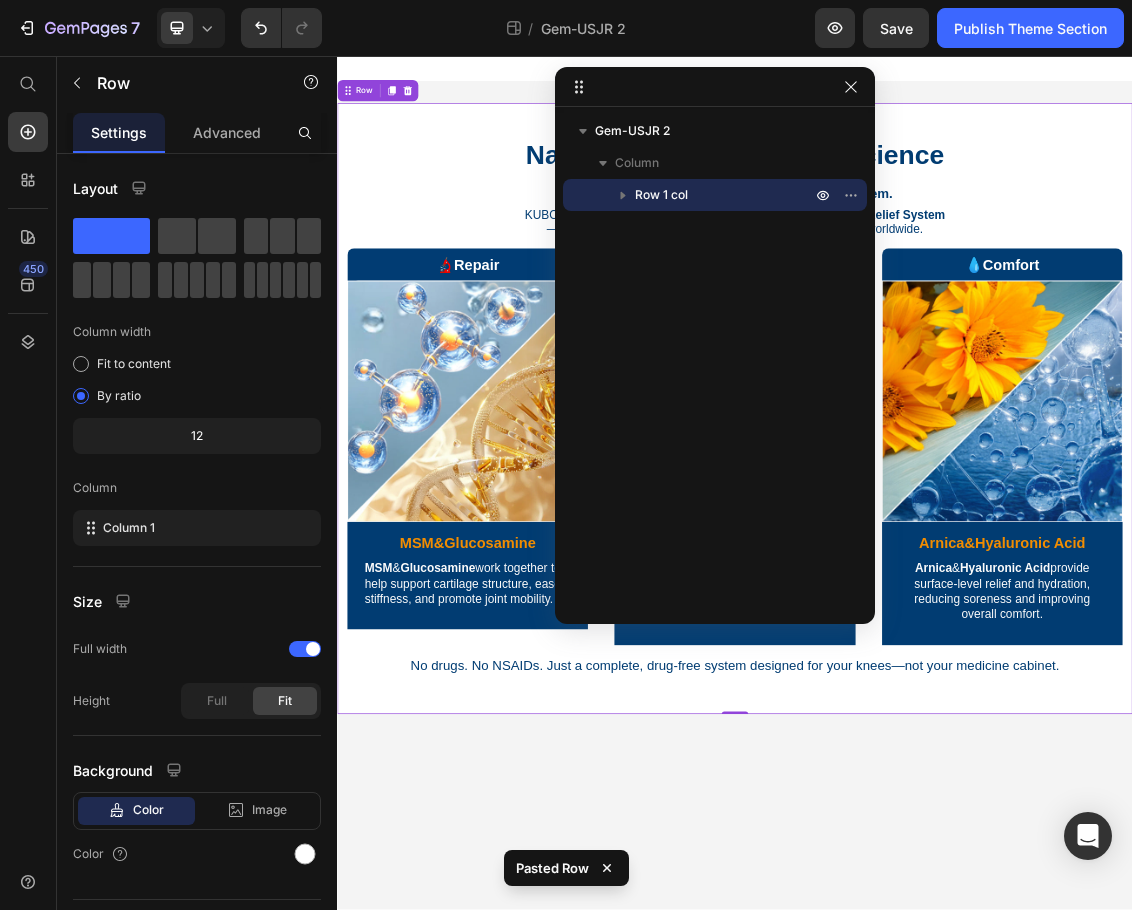 click on "Gem-USJR 2 Column  Row 1 col" at bounding box center [715, 358] 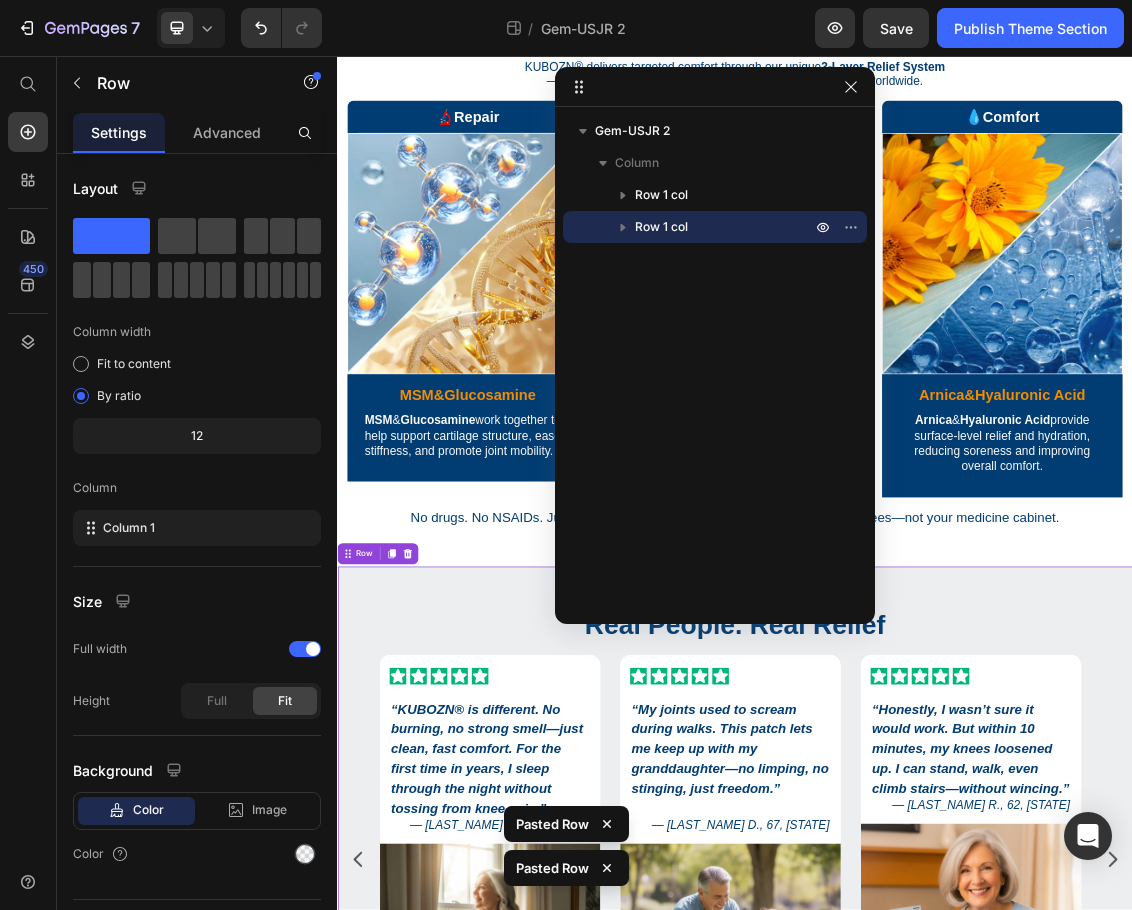 scroll, scrollTop: 234, scrollLeft: 0, axis: vertical 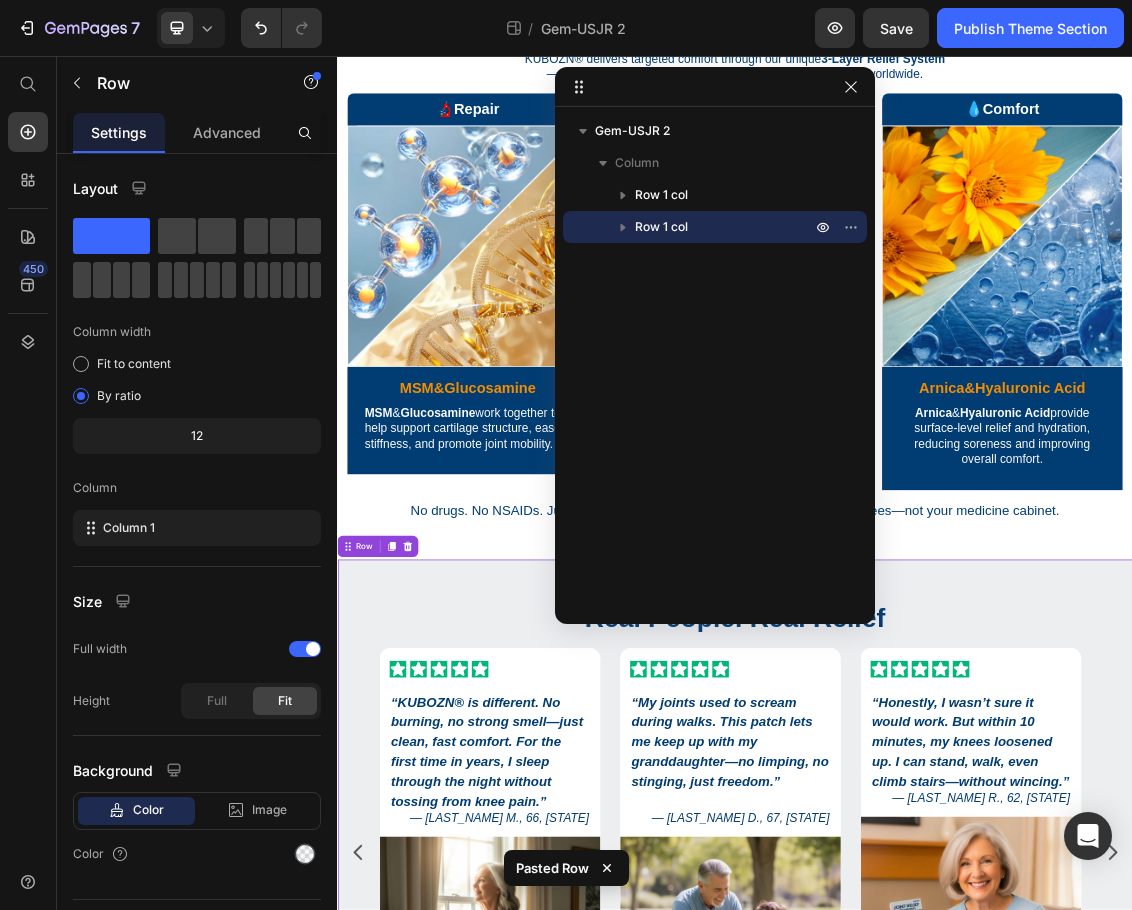 click on "Gem-USJR 2 Column  Row 1 col Row 1 col" at bounding box center [715, 358] 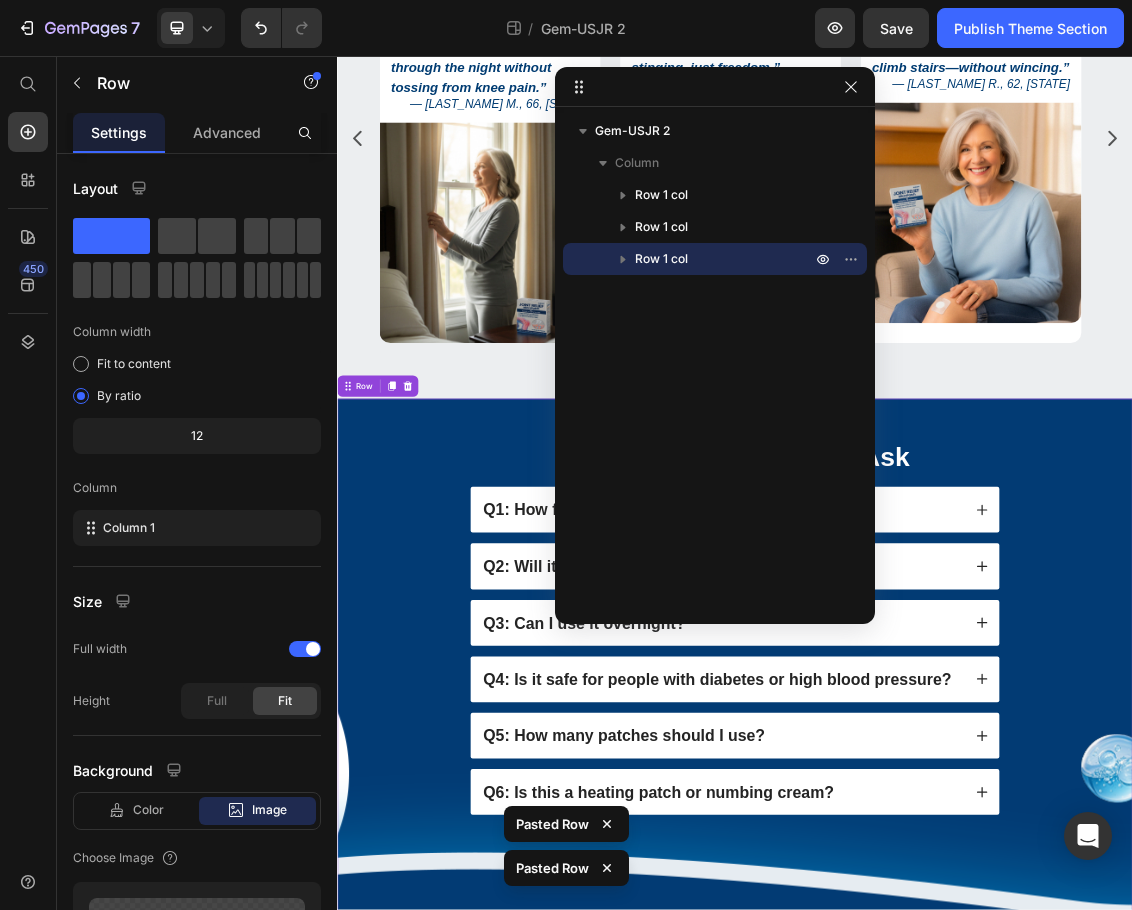 scroll, scrollTop: 1381, scrollLeft: 0, axis: vertical 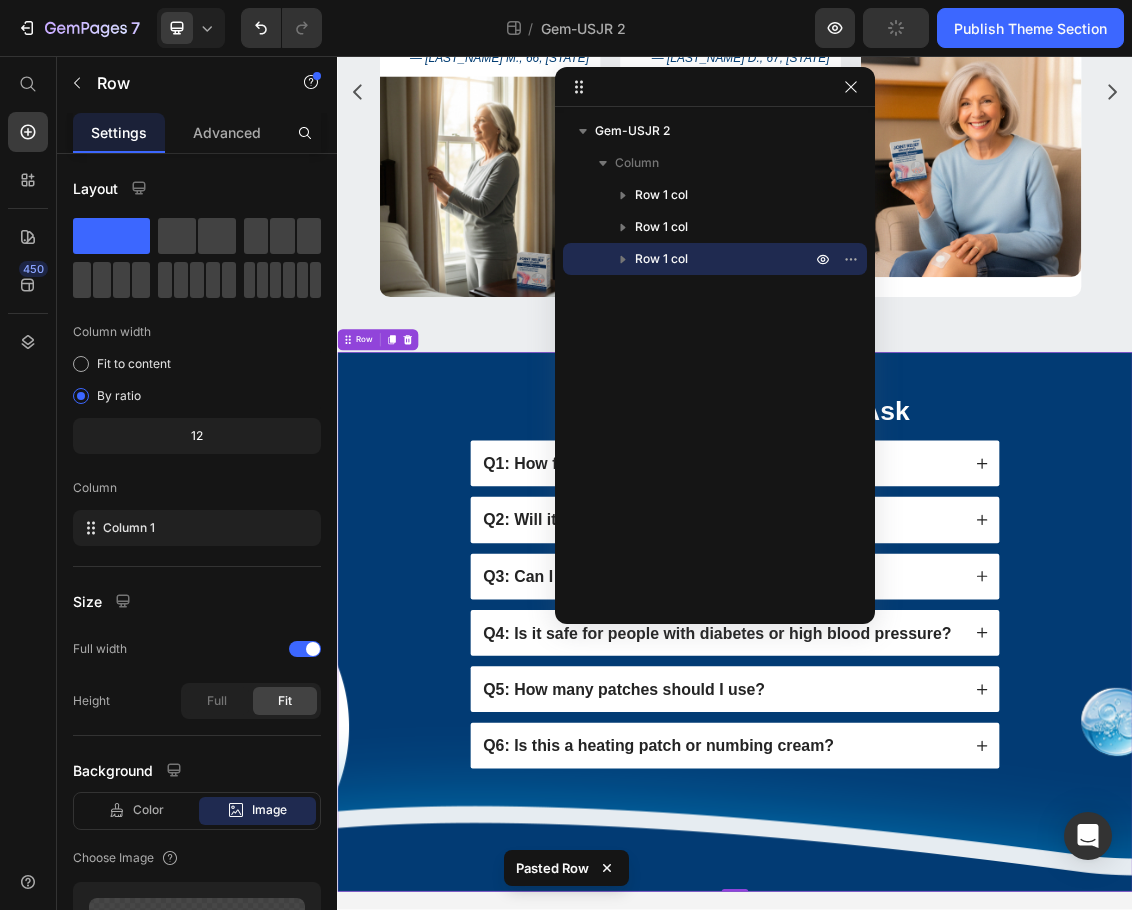 click on "Gem-USJR 2 Column  Row 1 col Row 1 col Row 1 col" at bounding box center [715, 358] 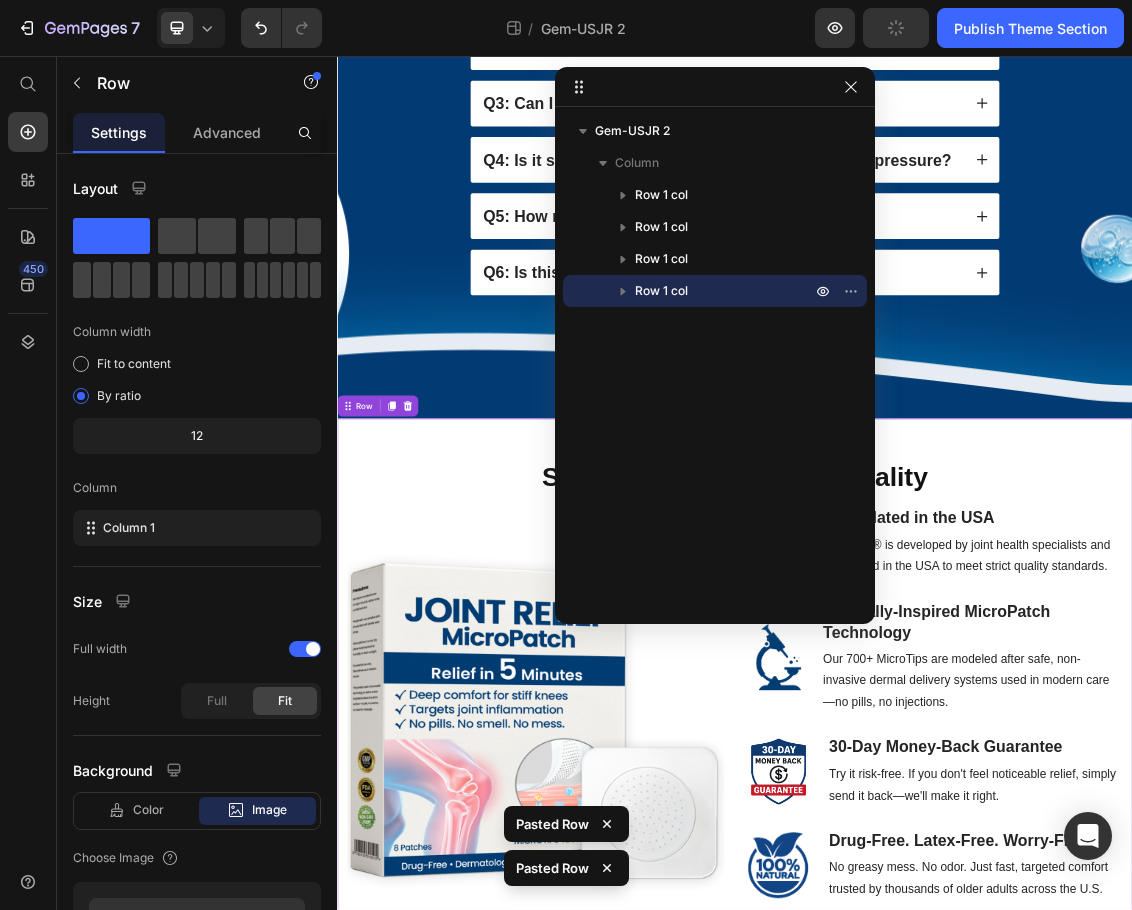 scroll, scrollTop: 2238, scrollLeft: 0, axis: vertical 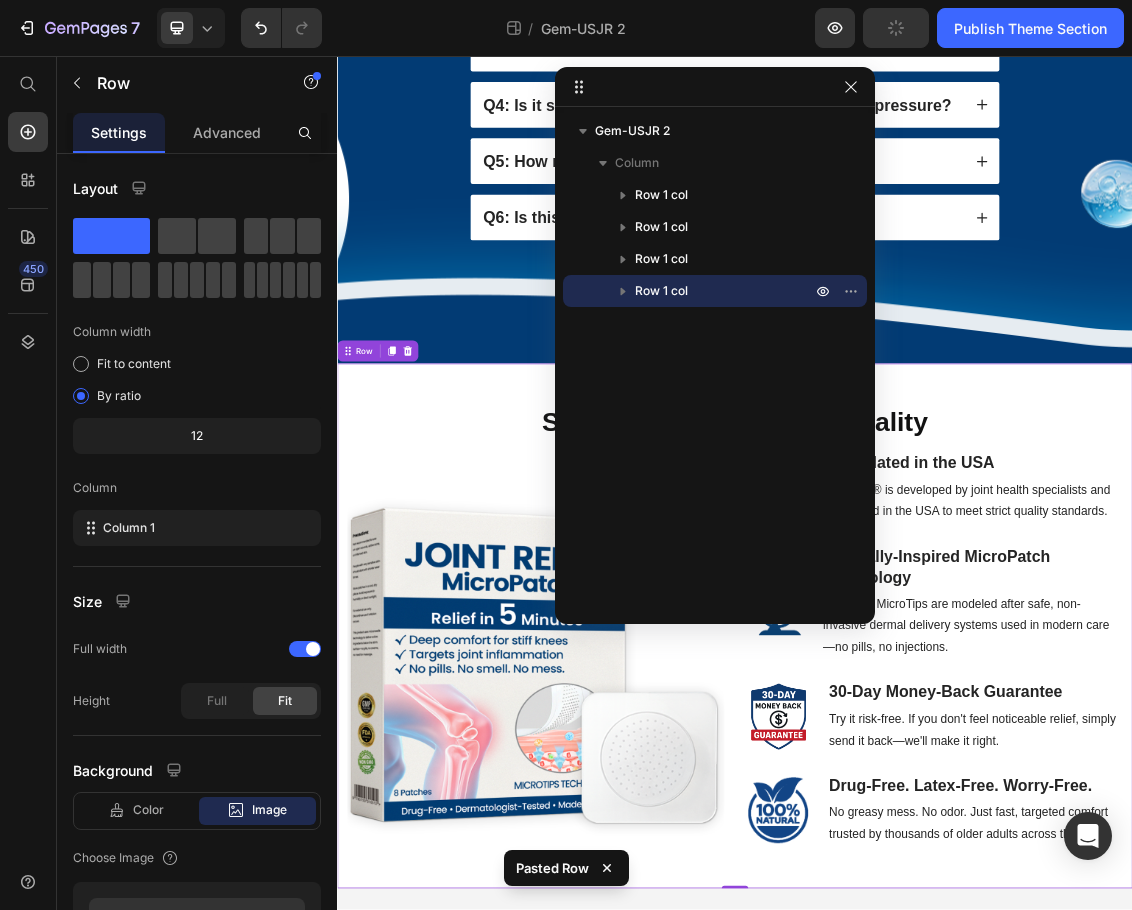 click on "Gem-USJR 2 Column  Row 1 col Row 1 col Row 1 col Row 1 col" at bounding box center (715, 358) 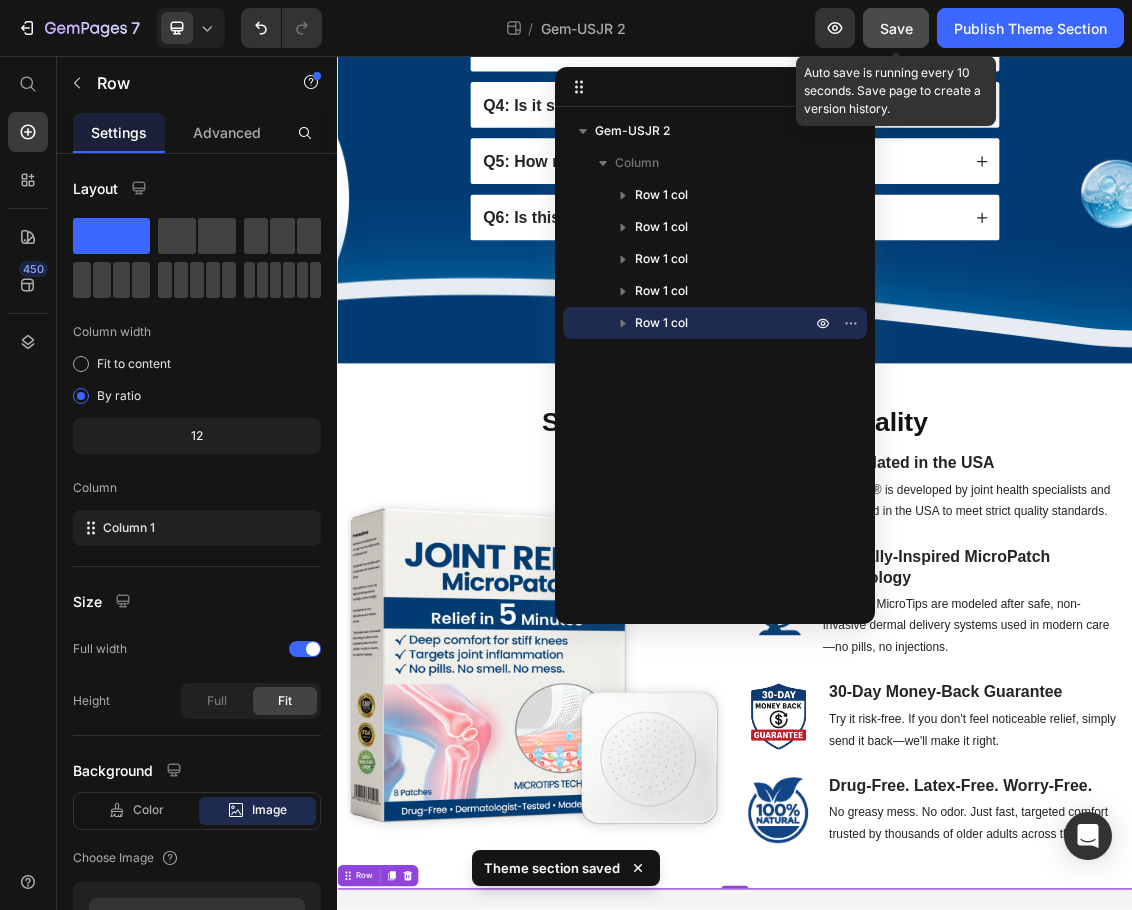 click on "Save" at bounding box center (896, 28) 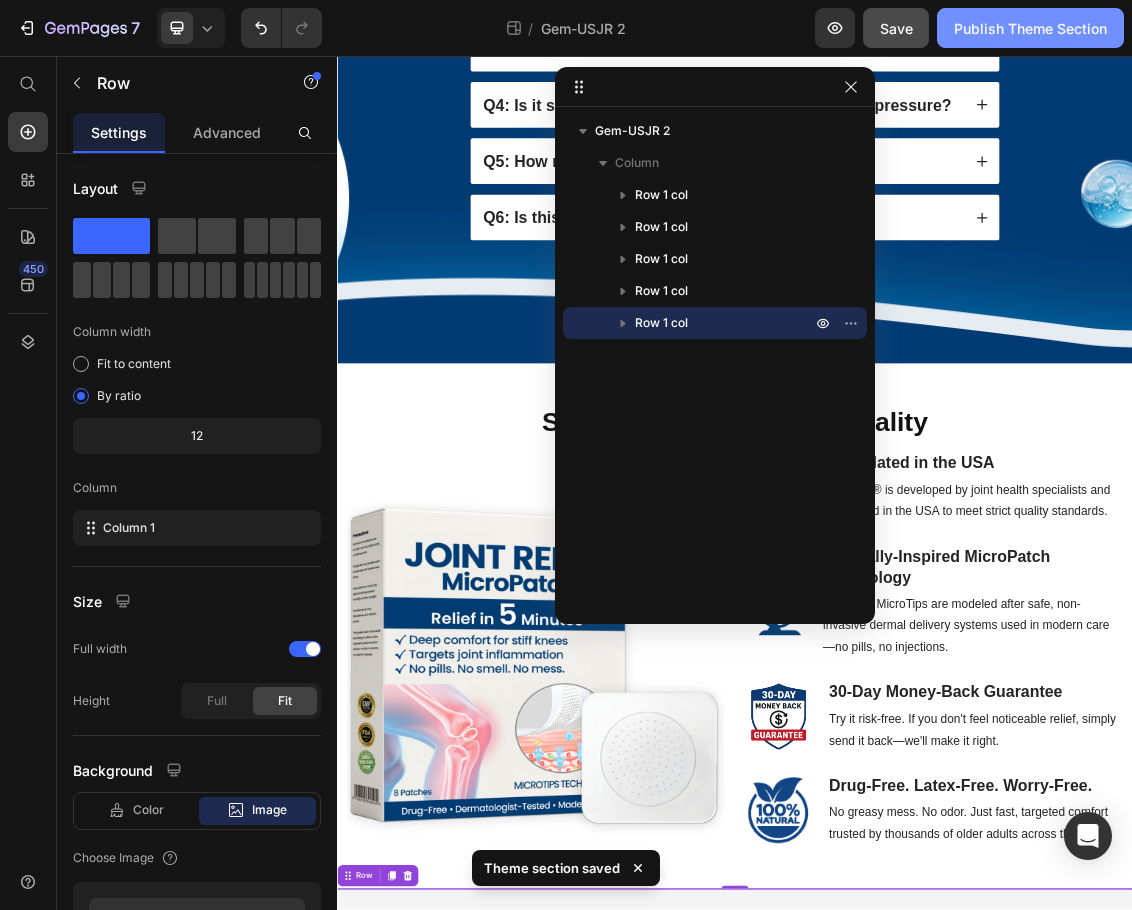 click on "Publish Theme Section" at bounding box center [1030, 28] 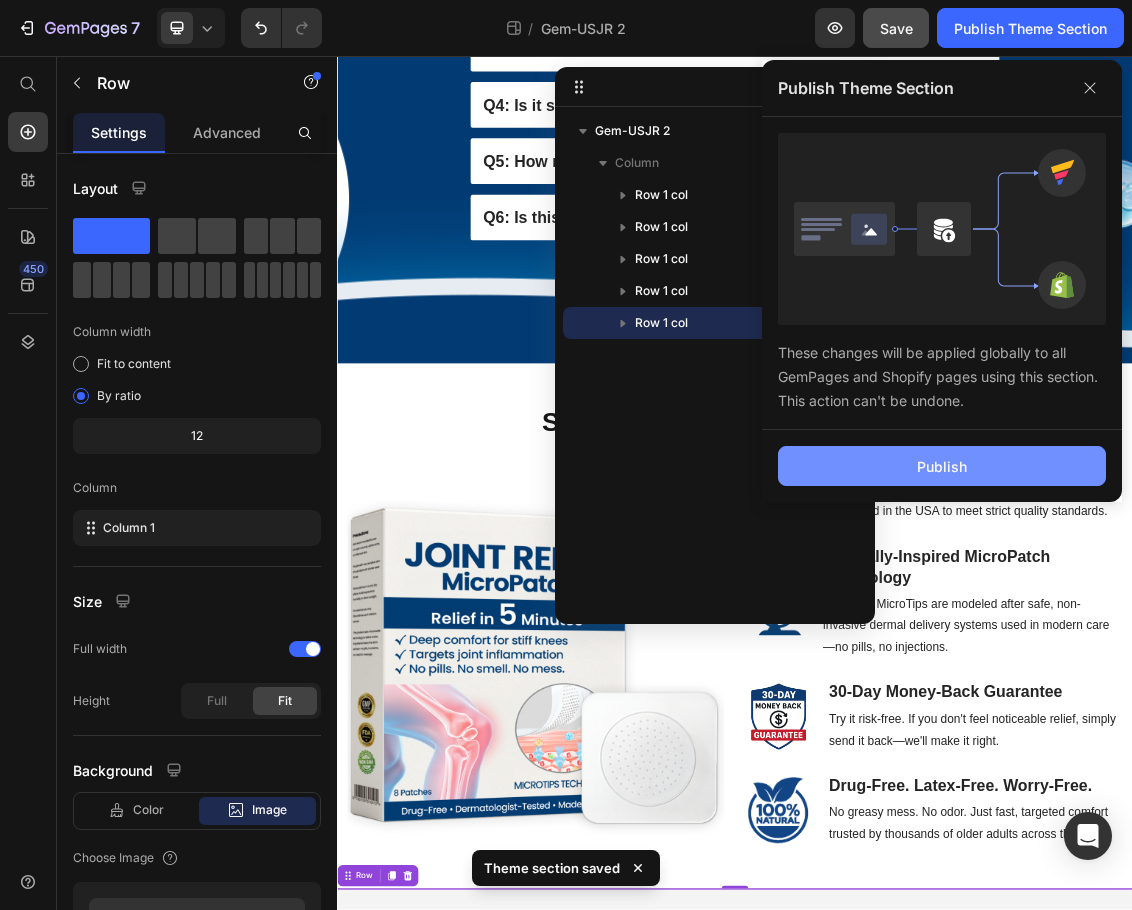 click on "Publish" 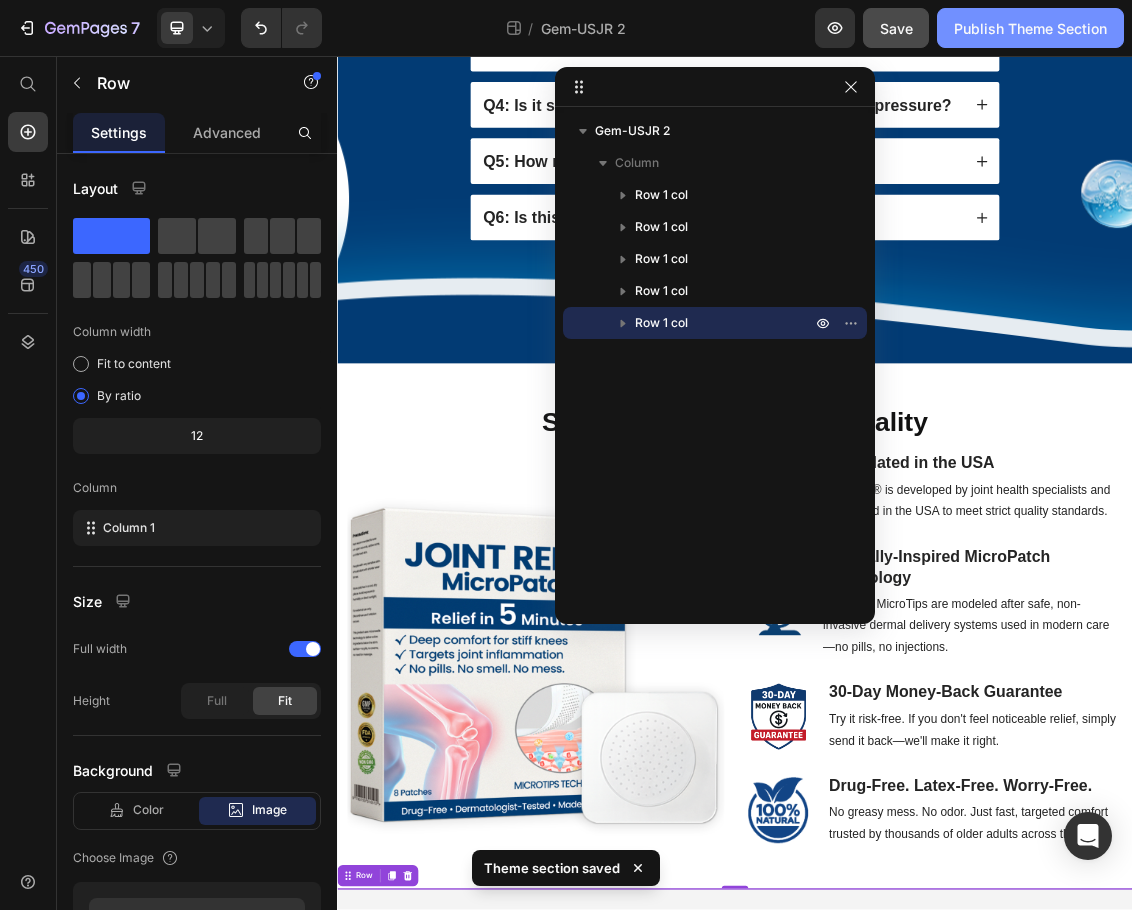 click on "Publish Theme Section" at bounding box center (1030, 28) 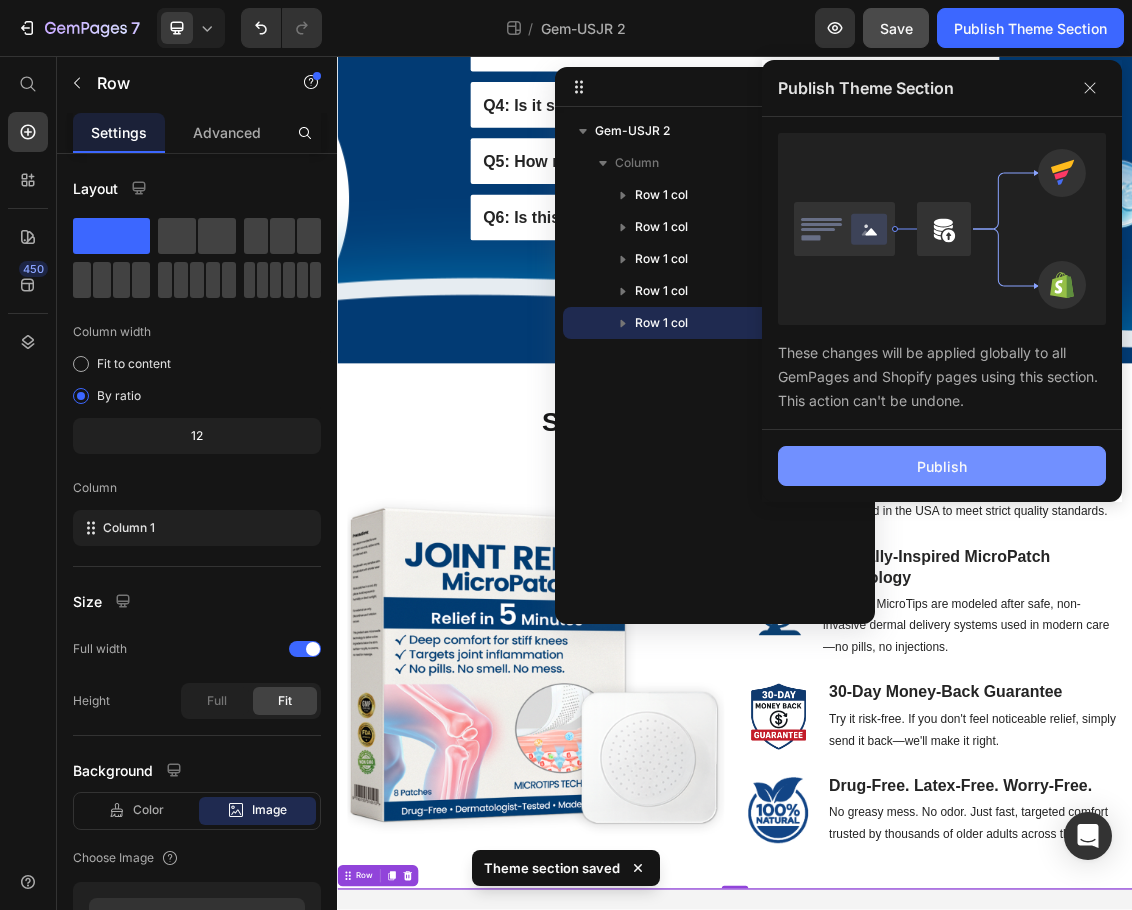 click on "Publish" at bounding box center (942, 466) 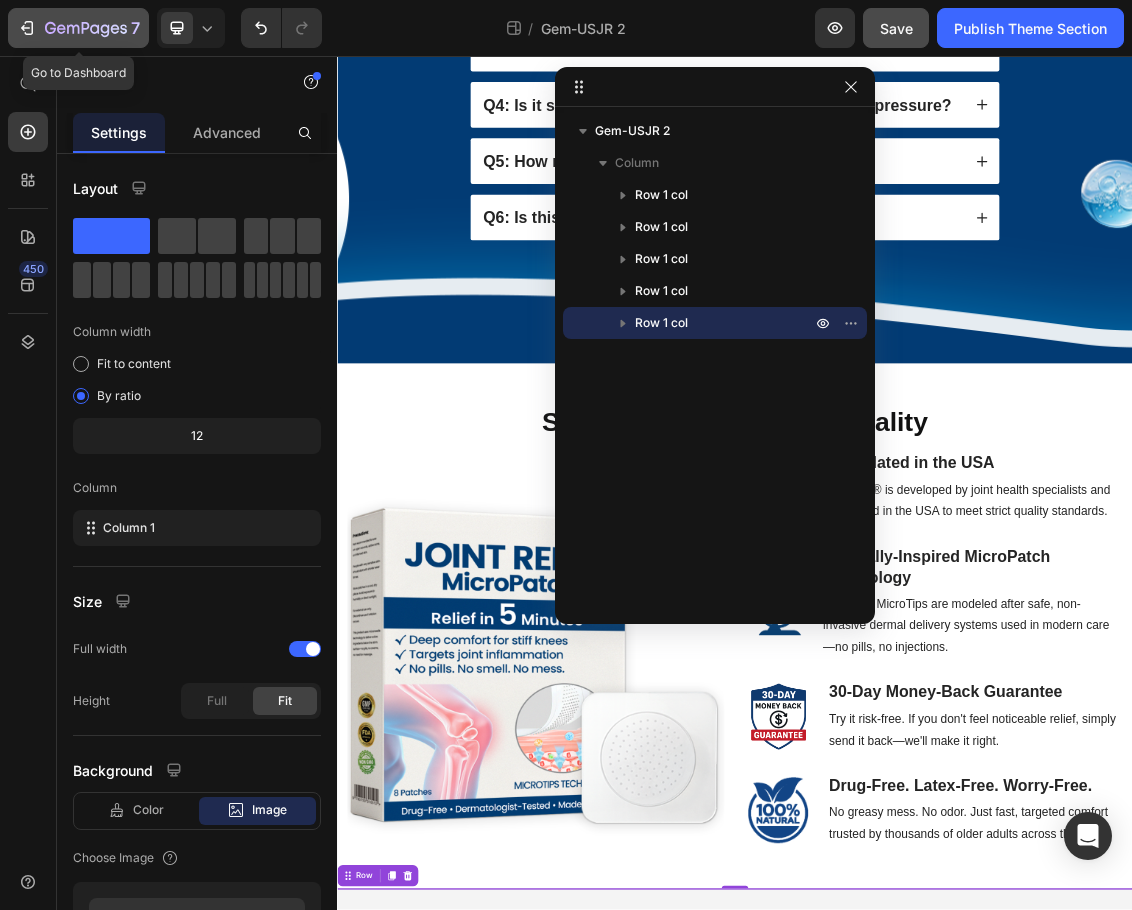 click 